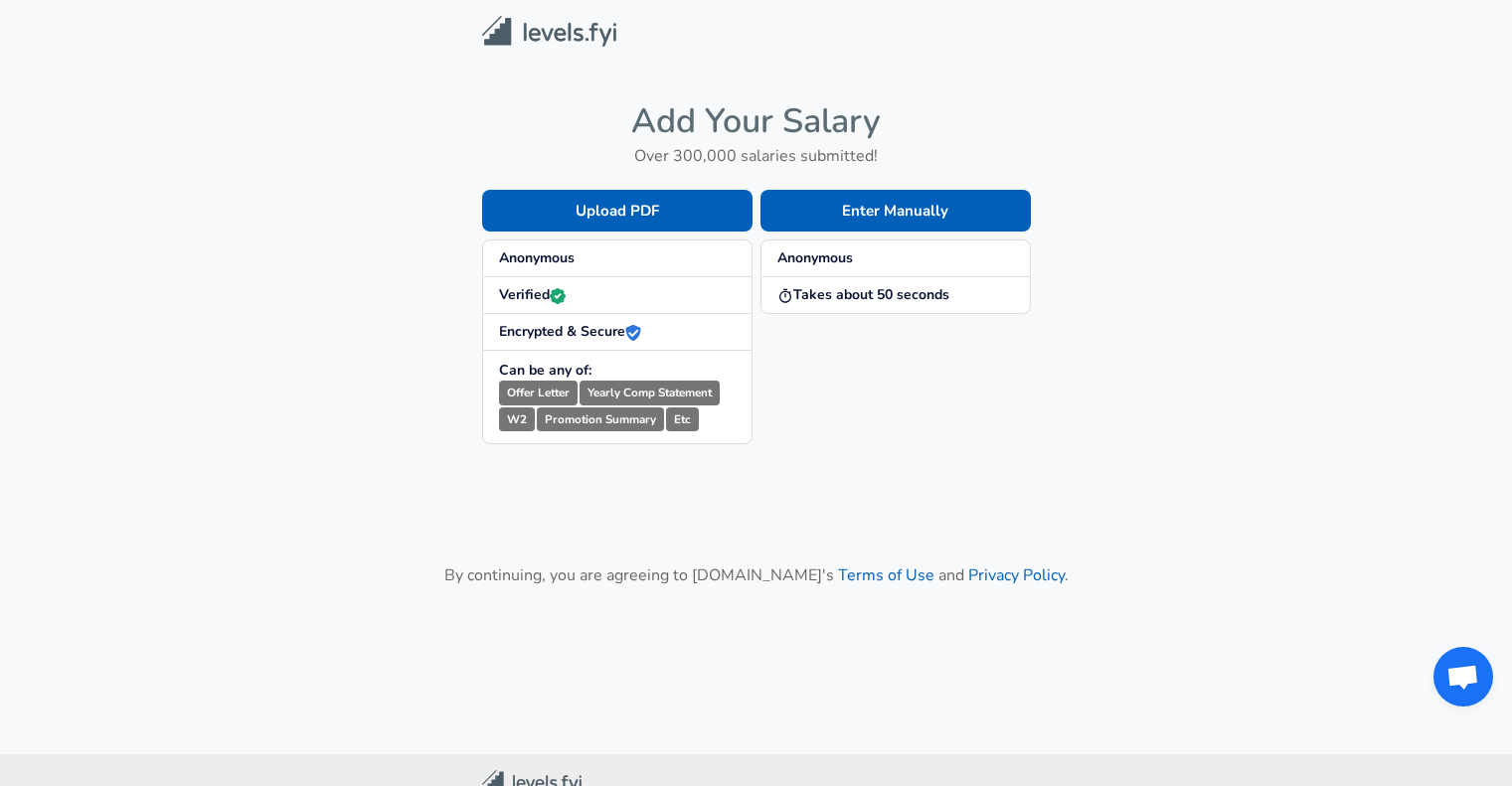 scroll, scrollTop: 0, scrollLeft: 0, axis: both 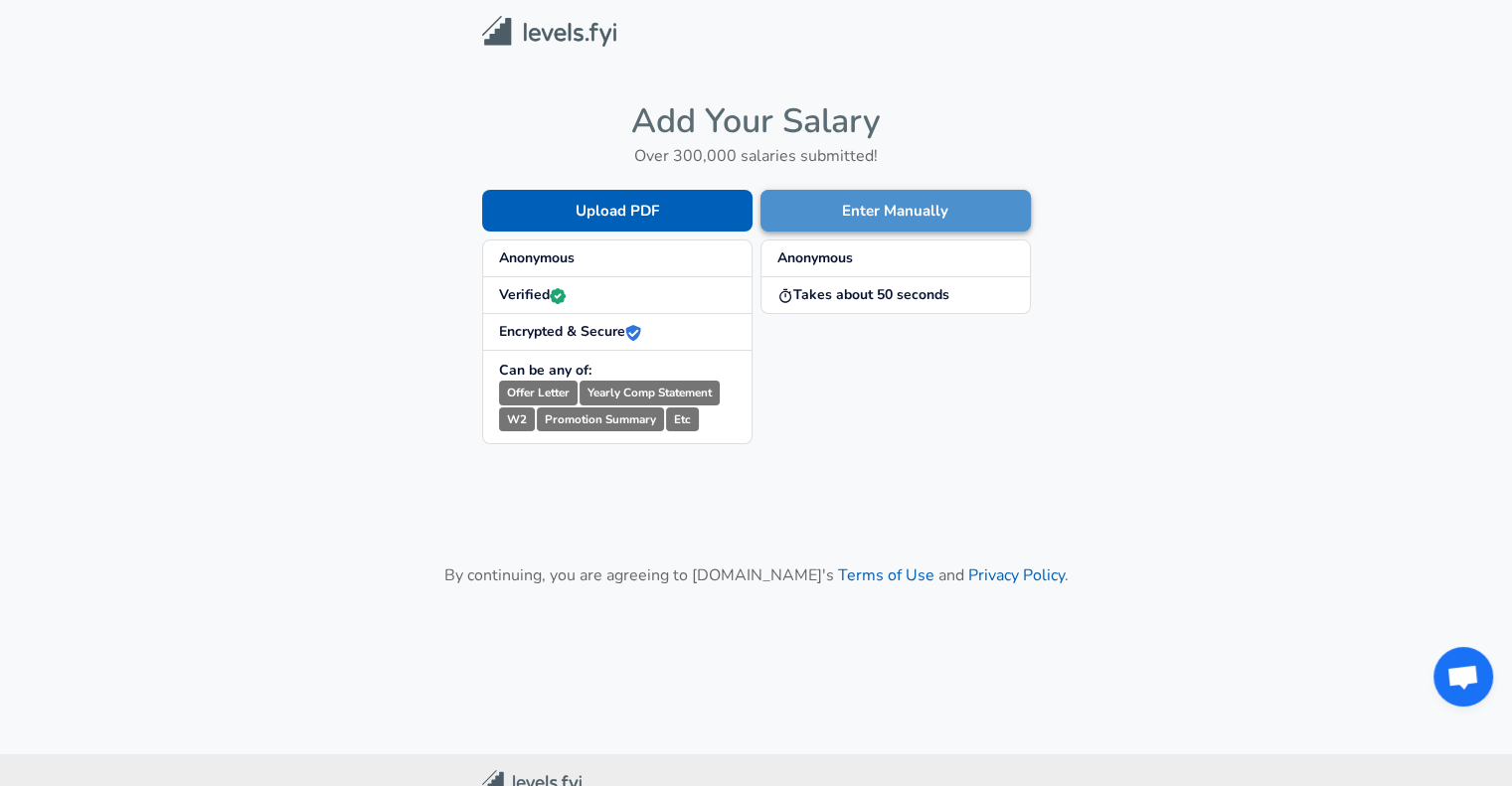 click on "Enter Manually" at bounding box center [896, 211] 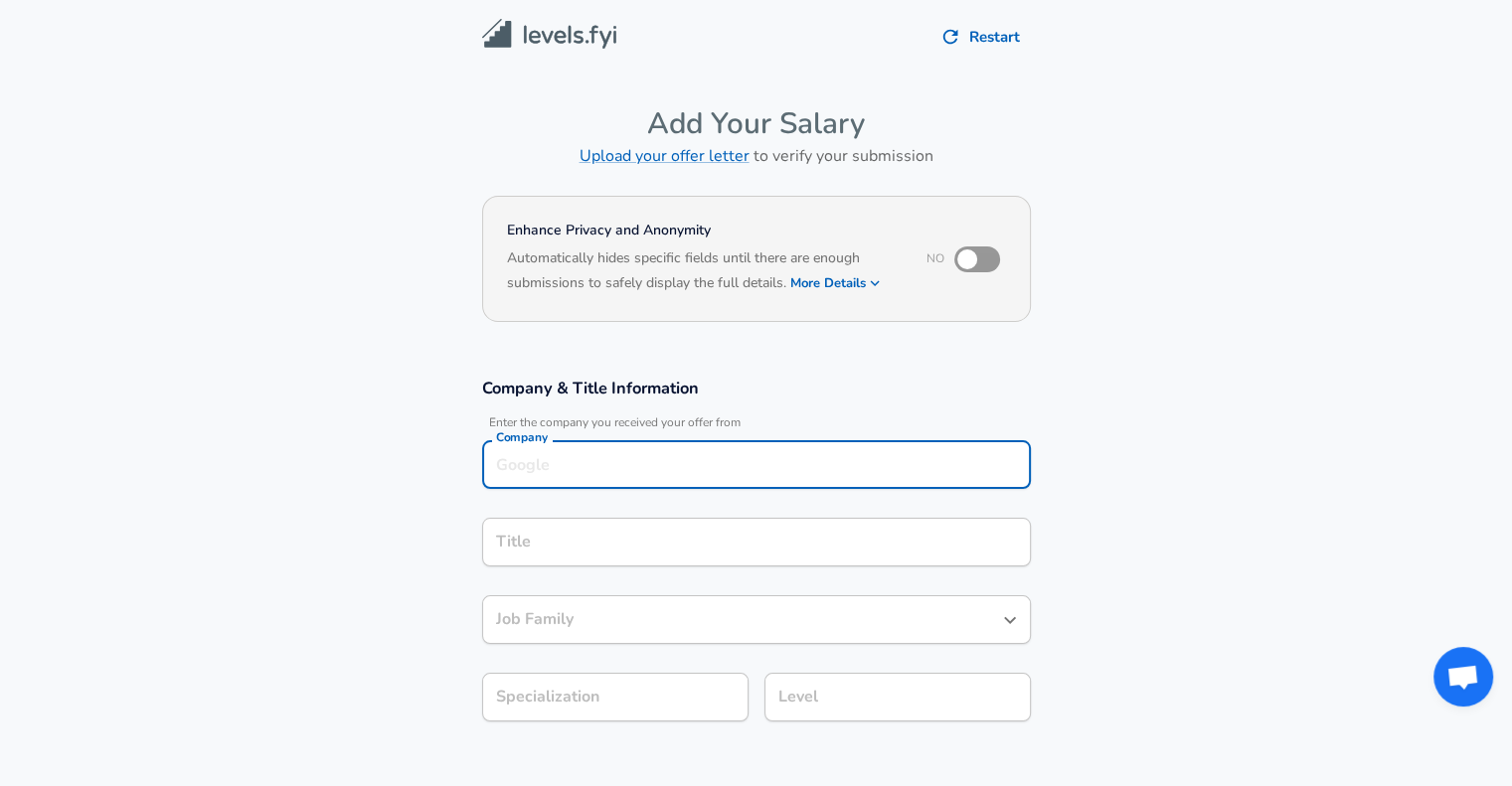 scroll, scrollTop: 20, scrollLeft: 0, axis: vertical 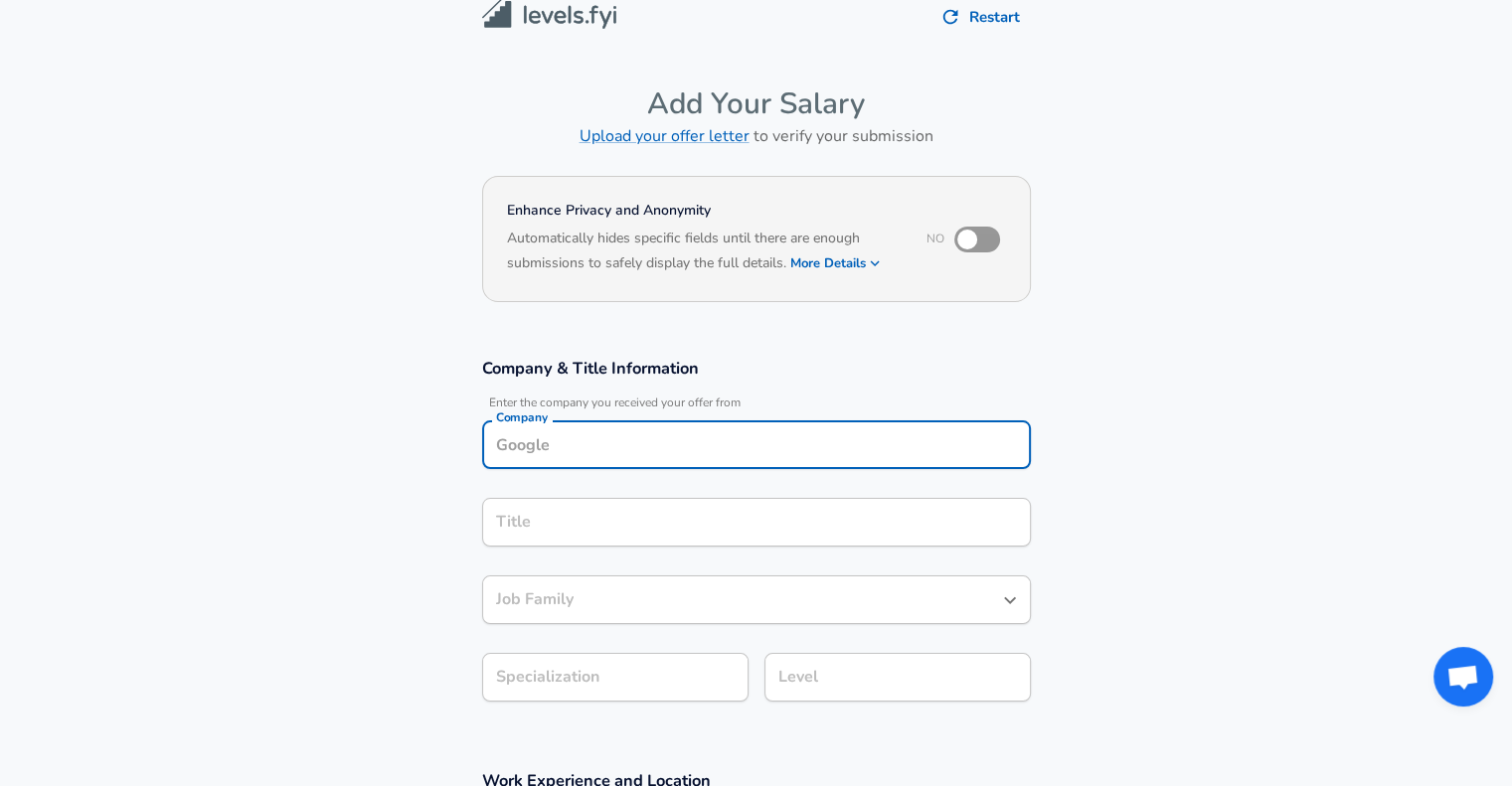 click on "Company" at bounding box center [756, 444] 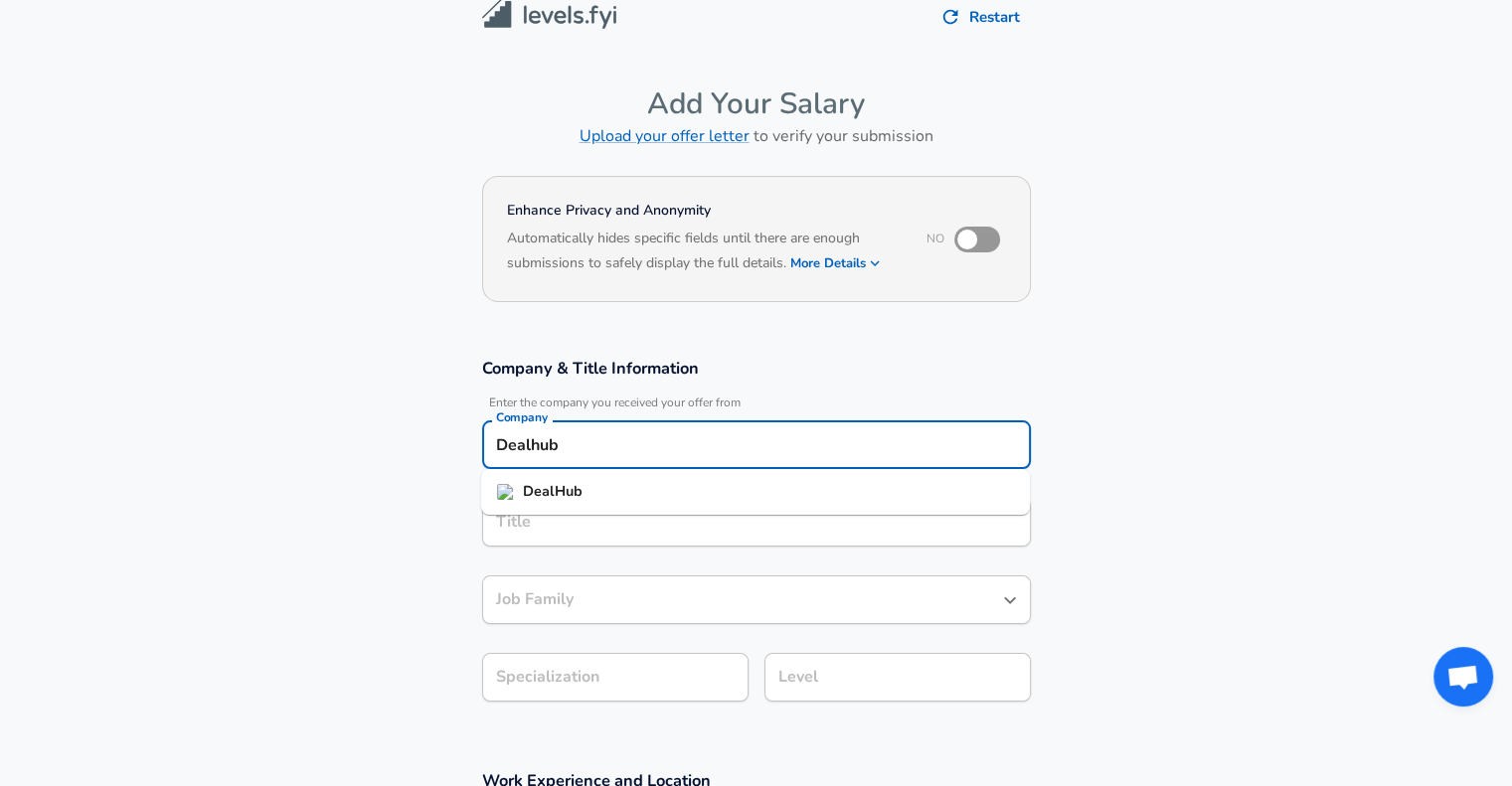 click on "DealHub" at bounding box center [756, 492] 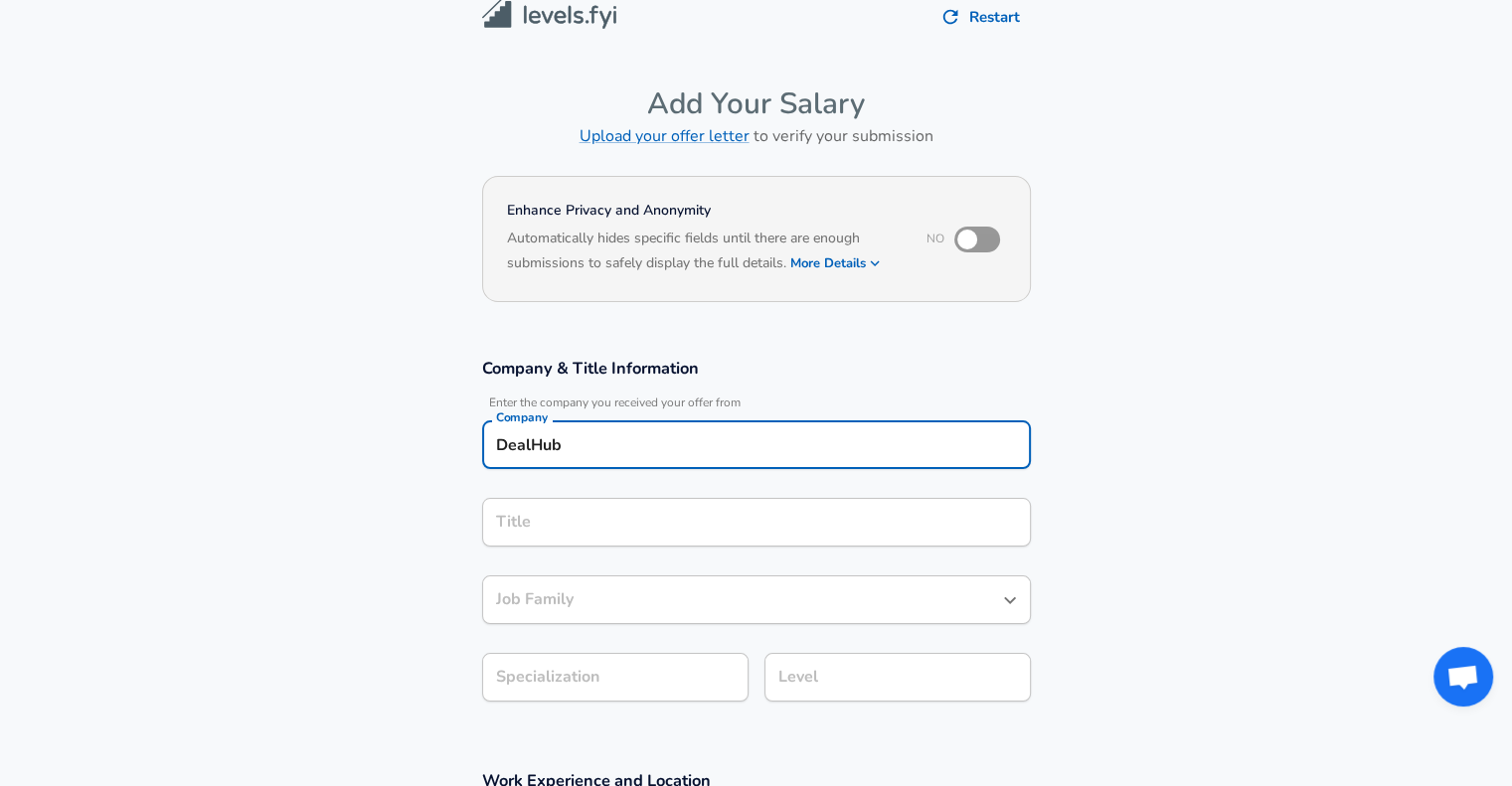 type on "DealHub" 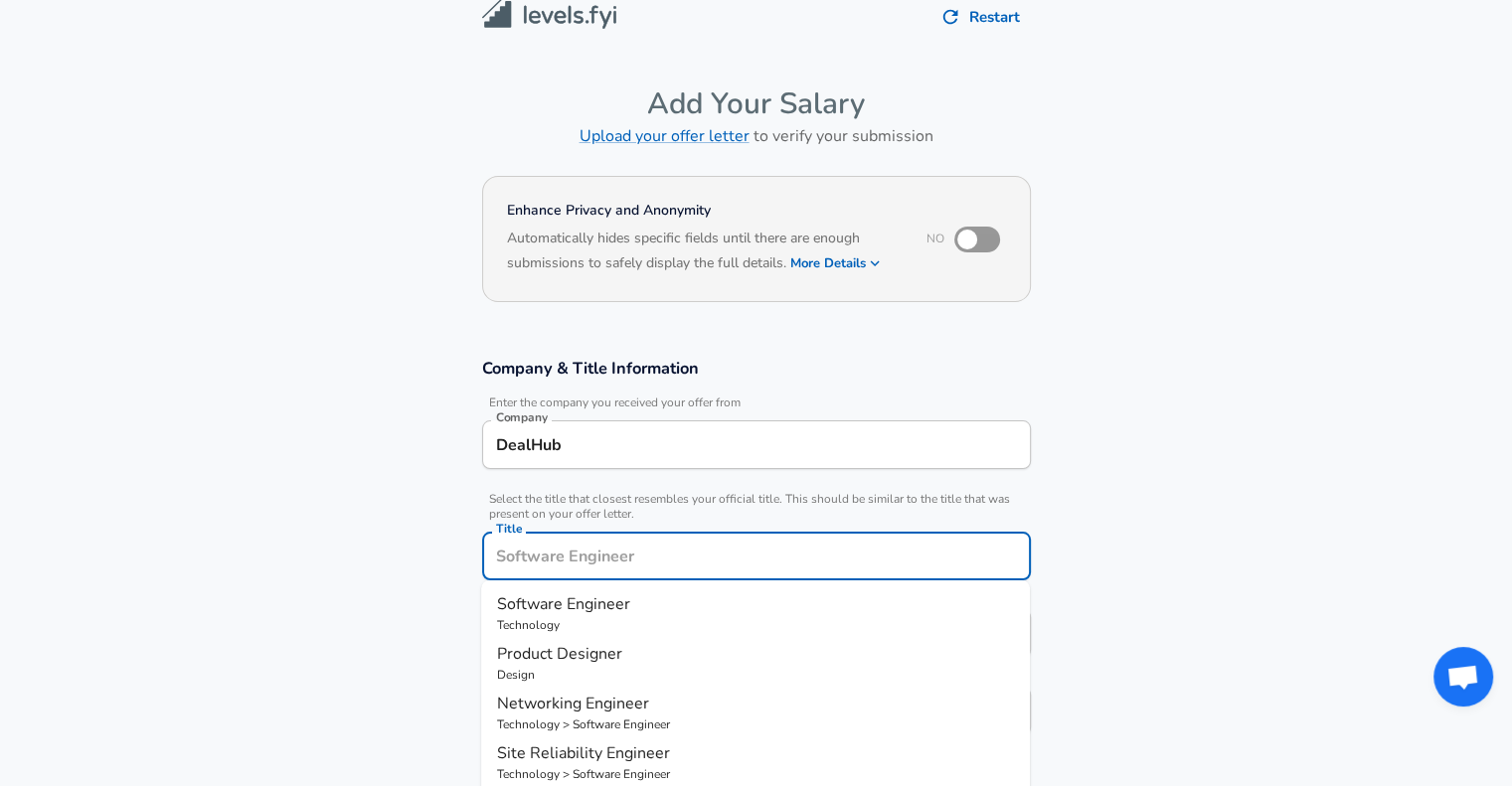 click on "Title" at bounding box center [756, 555] 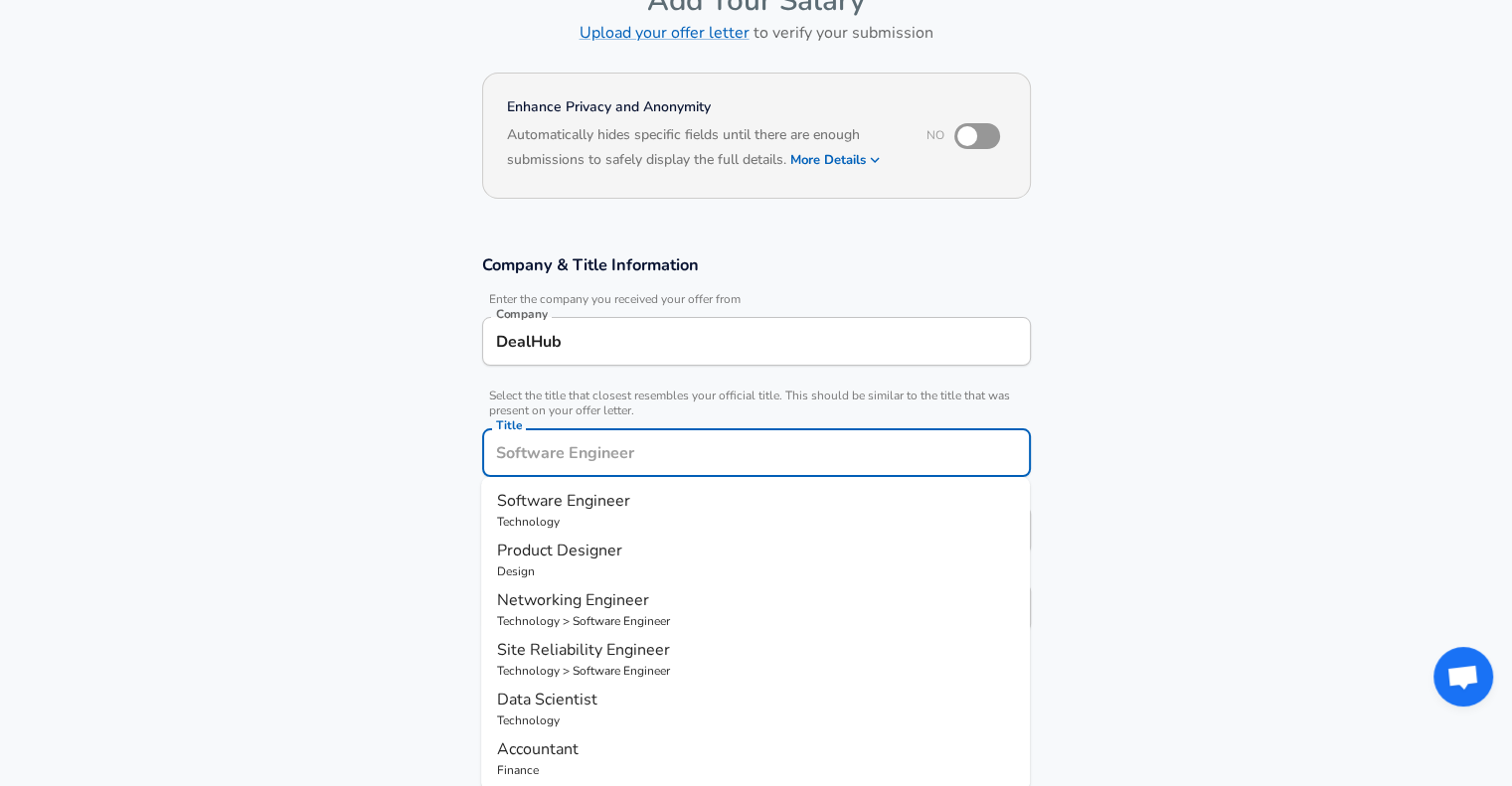 scroll, scrollTop: 159, scrollLeft: 0, axis: vertical 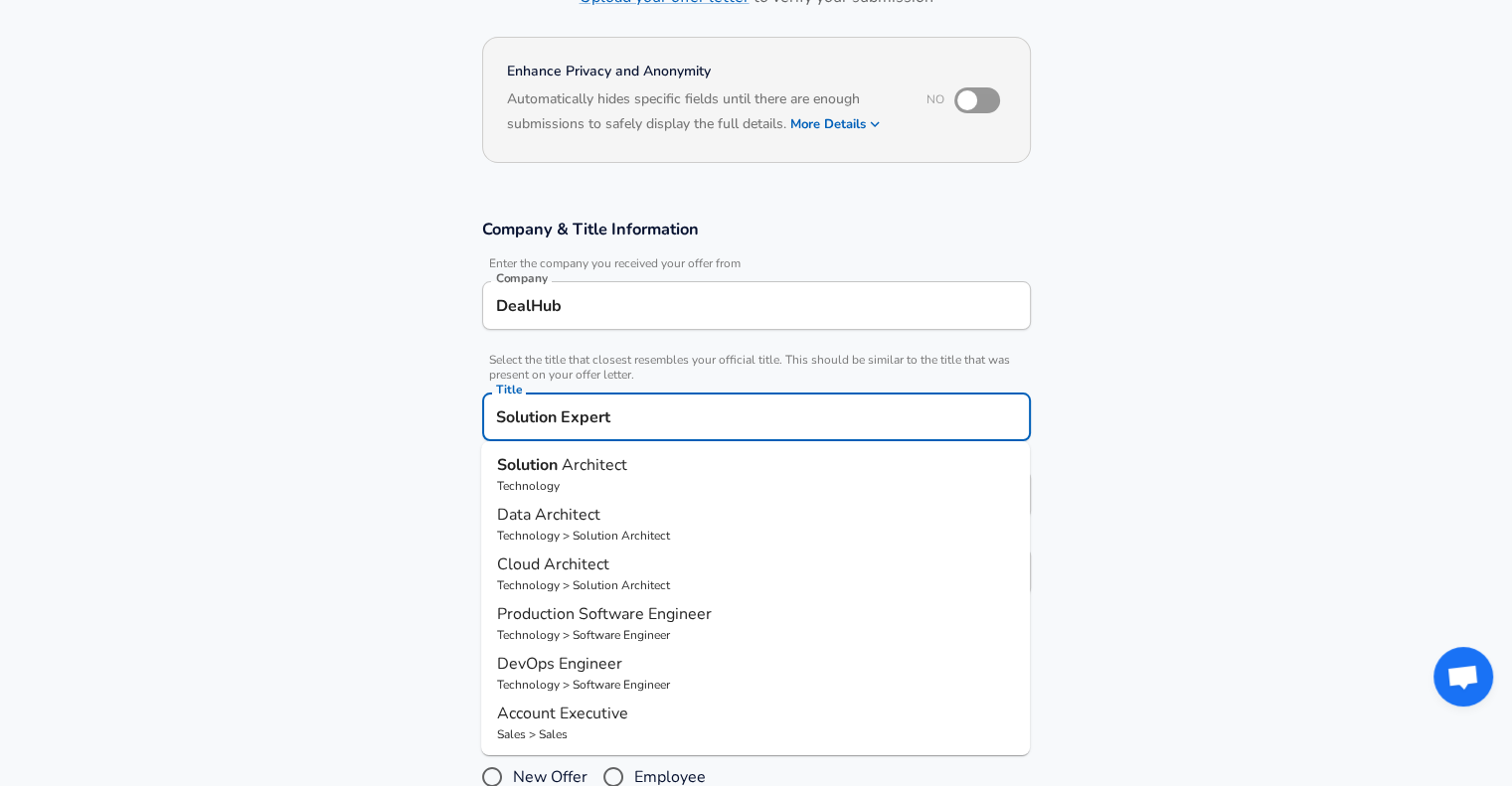 drag, startPoint x: 639, startPoint y: 420, endPoint x: 445, endPoint y: 455, distance: 197.13194 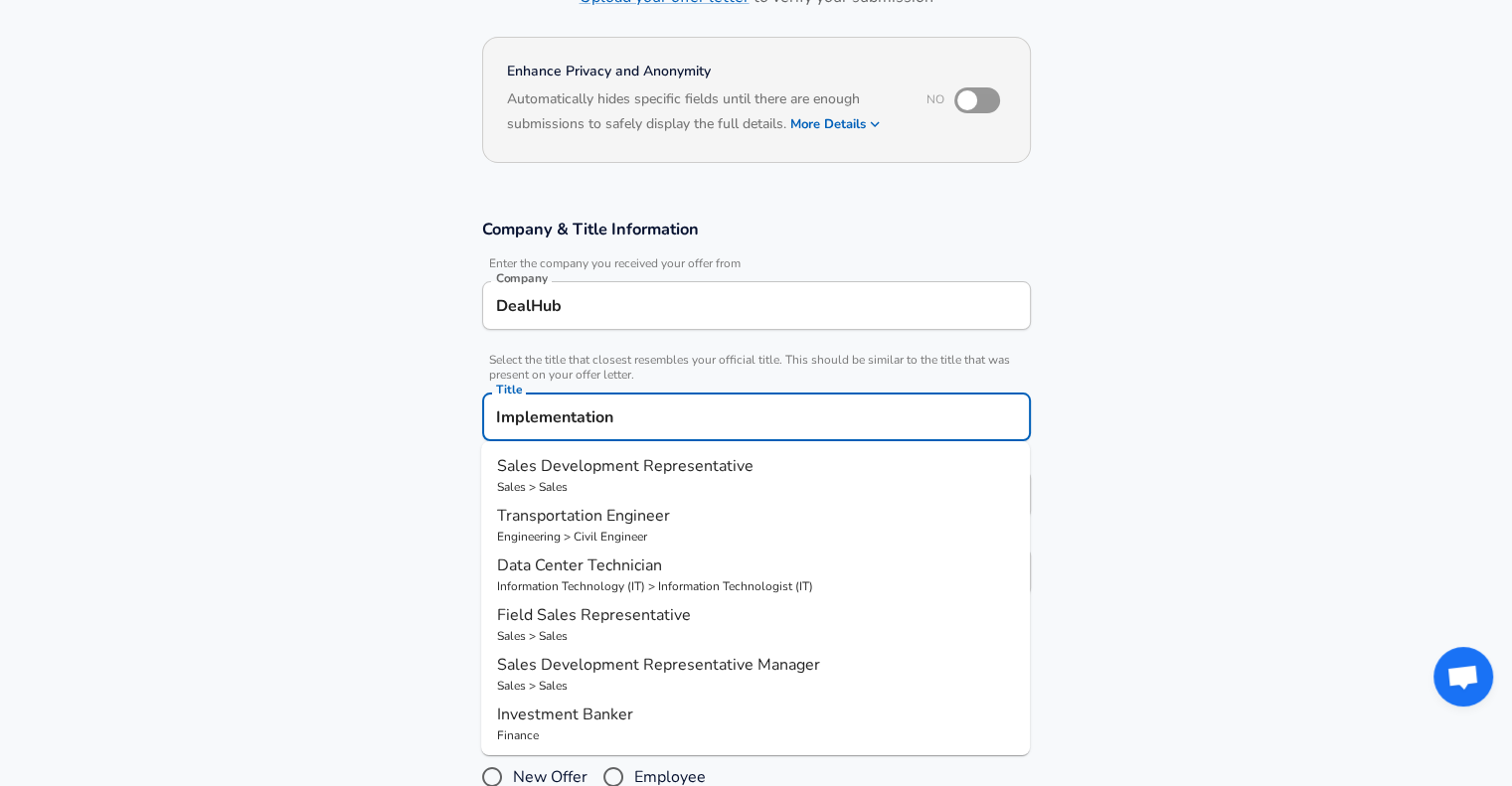 scroll, scrollTop: 0, scrollLeft: 0, axis: both 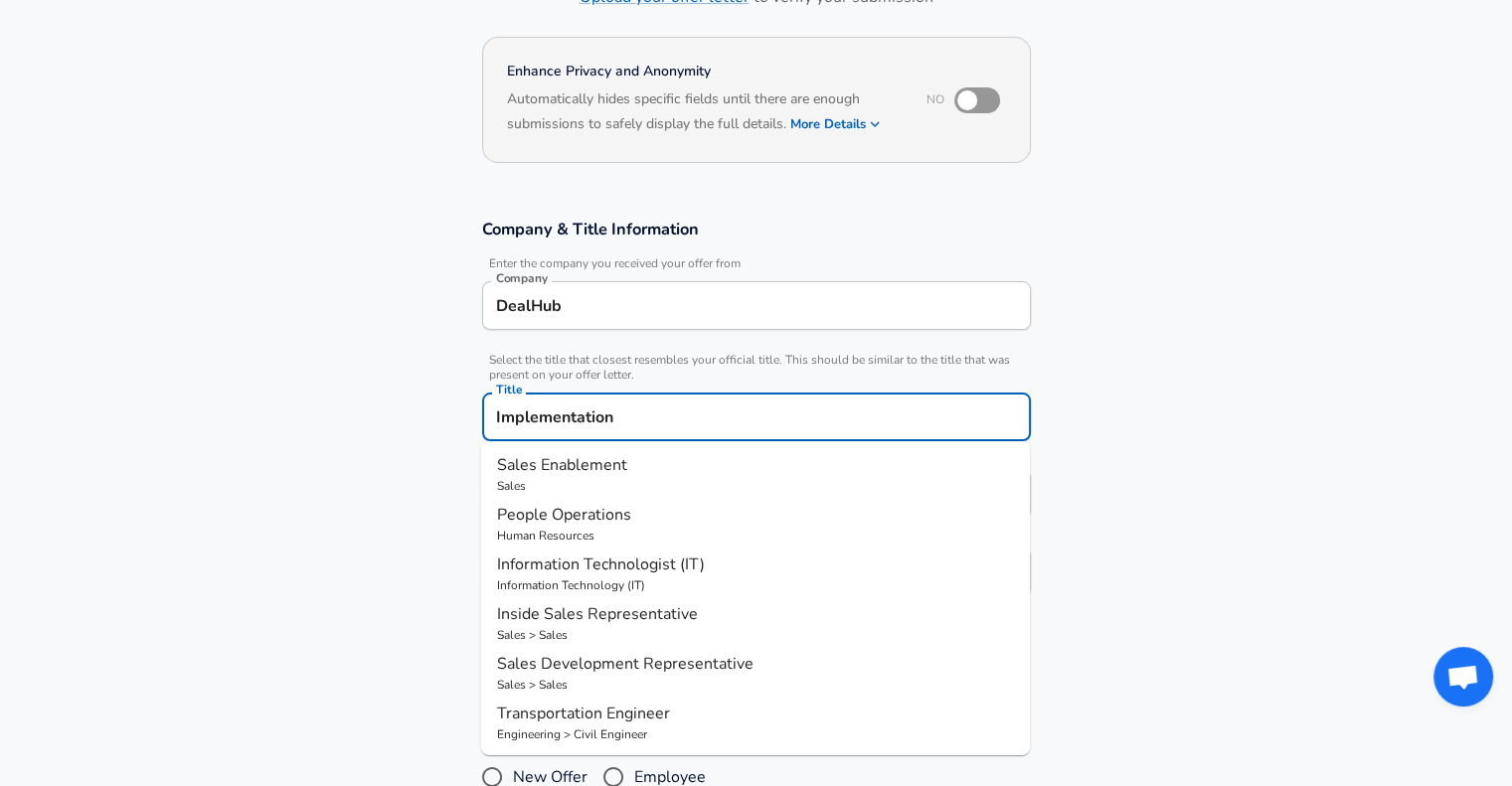 click on "Company & Title Information   Enter the company you received your offer from Company DealHub Company   Select the title that closest resembles your official title. This should be similar to the title that was present on your offer letter. Title Implementation Title Sales Enablement Sales People Operations Human Resources Information Technologist (IT) Information Technology (IT) Inside Sales Representative Sales > Sales Sales Development Representative Sales > Sales Transportation Engineer Engineering > Civil Engineer Data Center Technician Information Technology (IT) > Information Technologist (IT) Field Sales Representative Sales > Sales Sales Development Representative Manager Sales > Sales Investment Banker Finance Job Family Job Family Specialization Specialization Level Level" at bounding box center (756, 413) 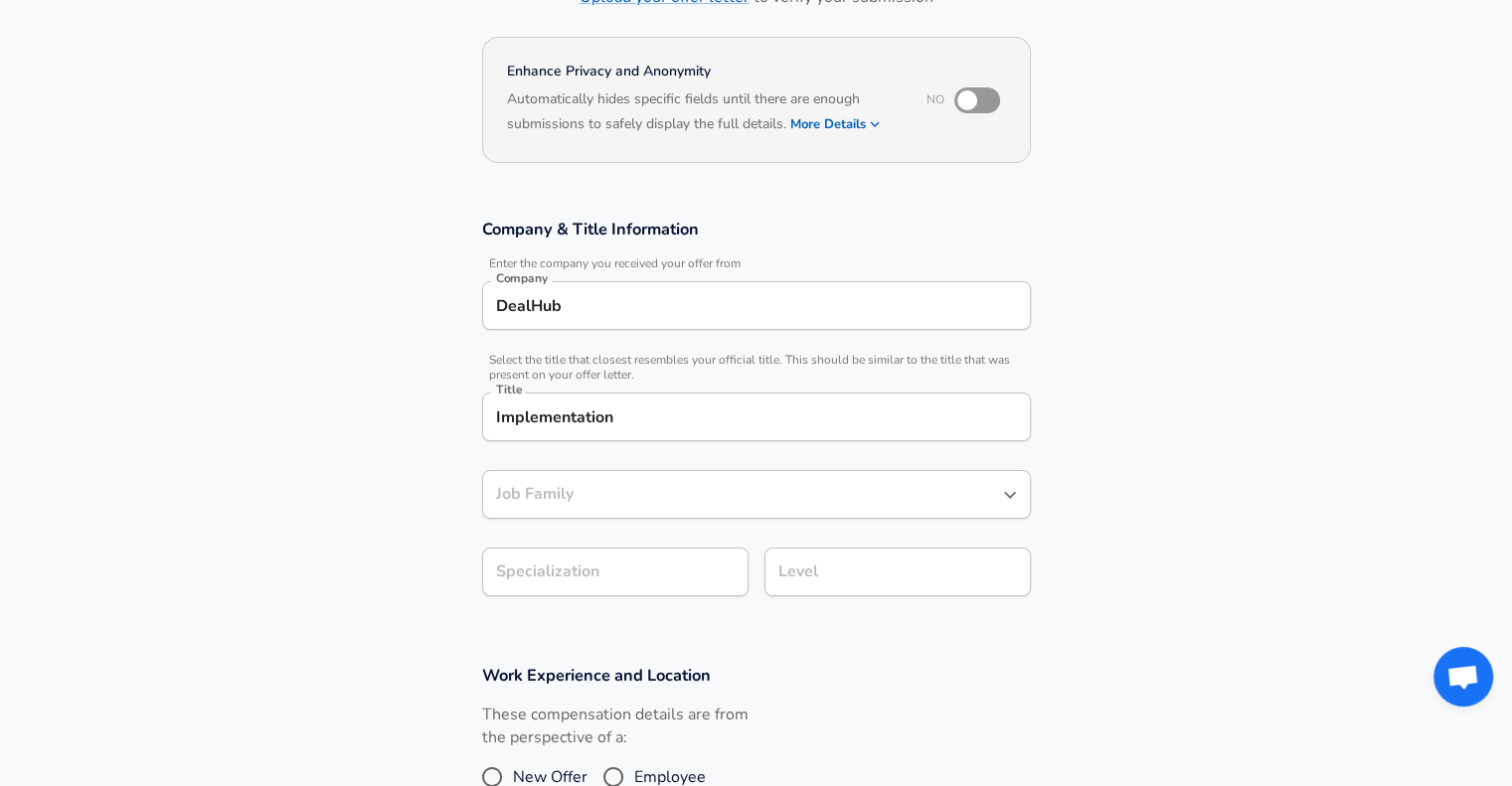 click on "Implementation" at bounding box center [756, 416] 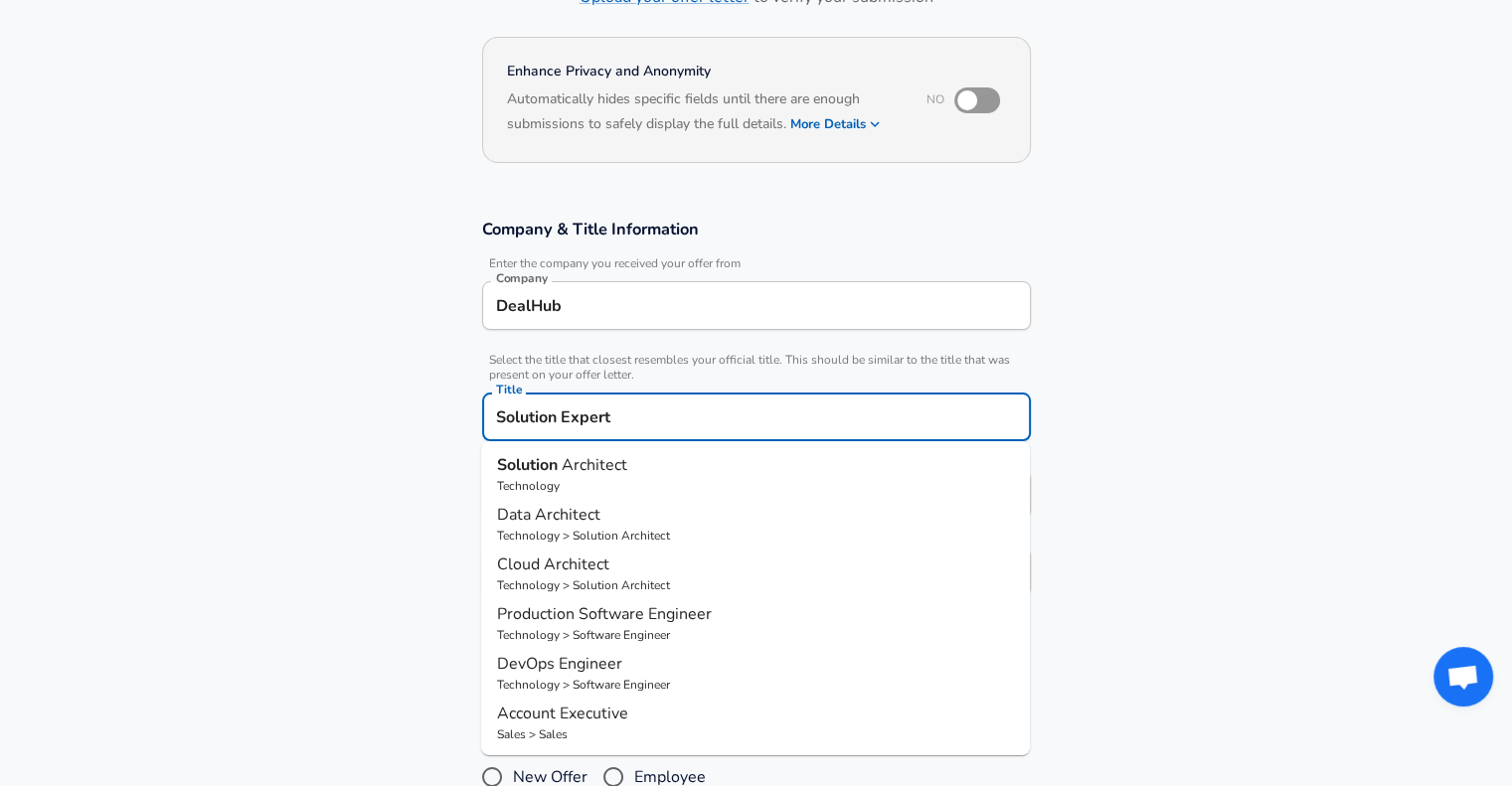type on "Solution Expert" 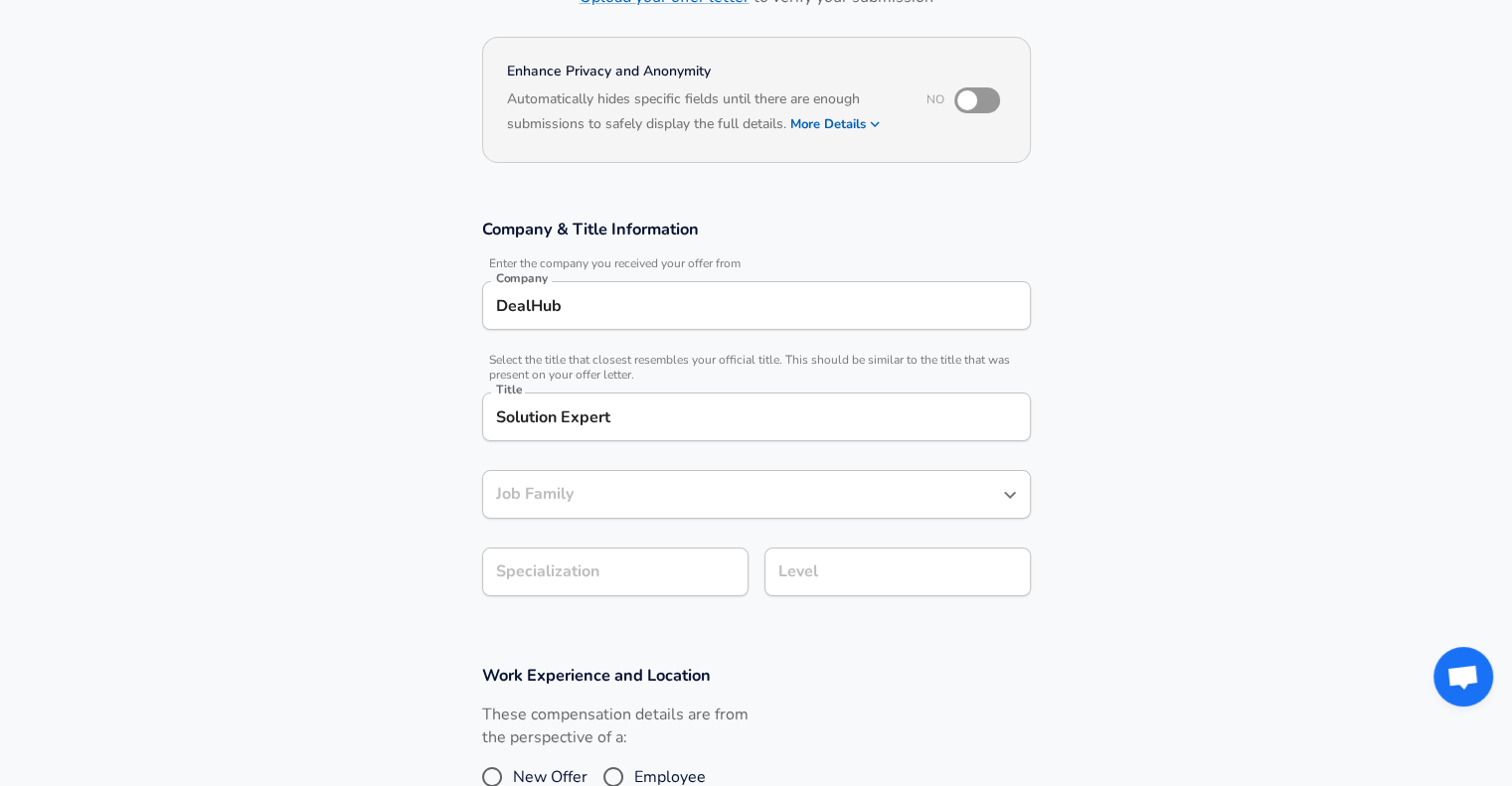click on "Job Family" at bounding box center (756, 494) 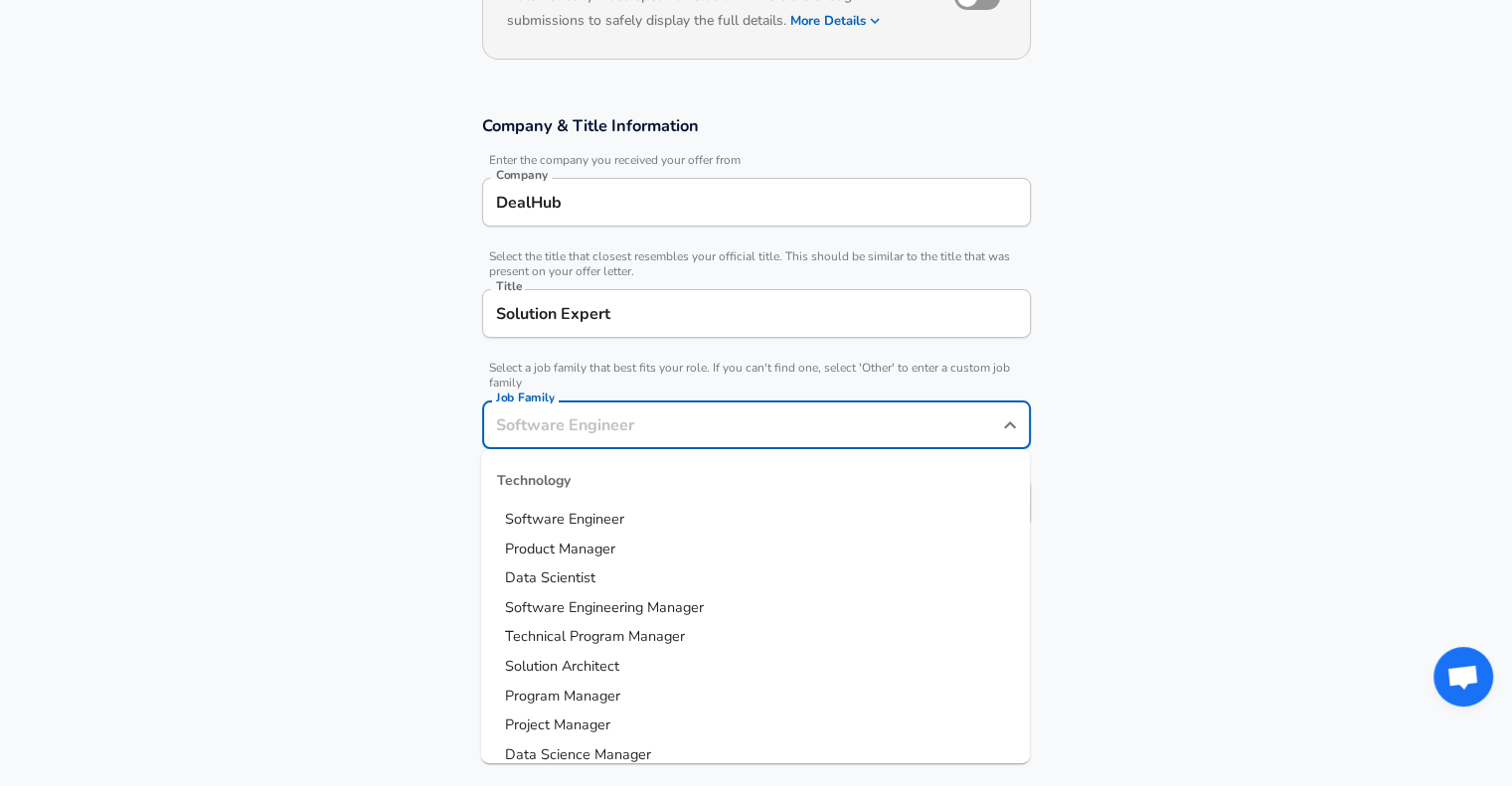 scroll, scrollTop: 298, scrollLeft: 0, axis: vertical 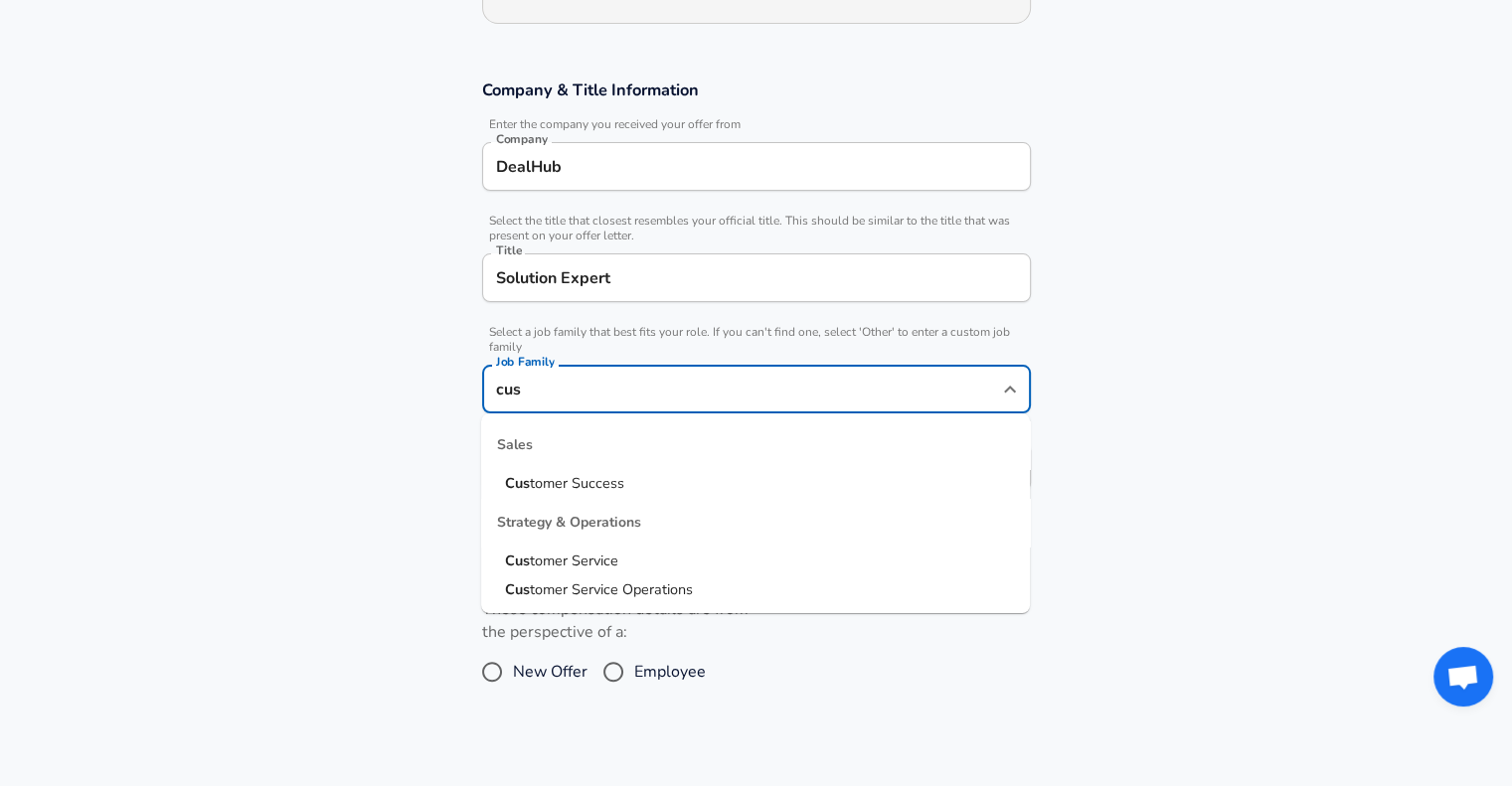 click on "Cus tomer Success" at bounding box center [756, 484] 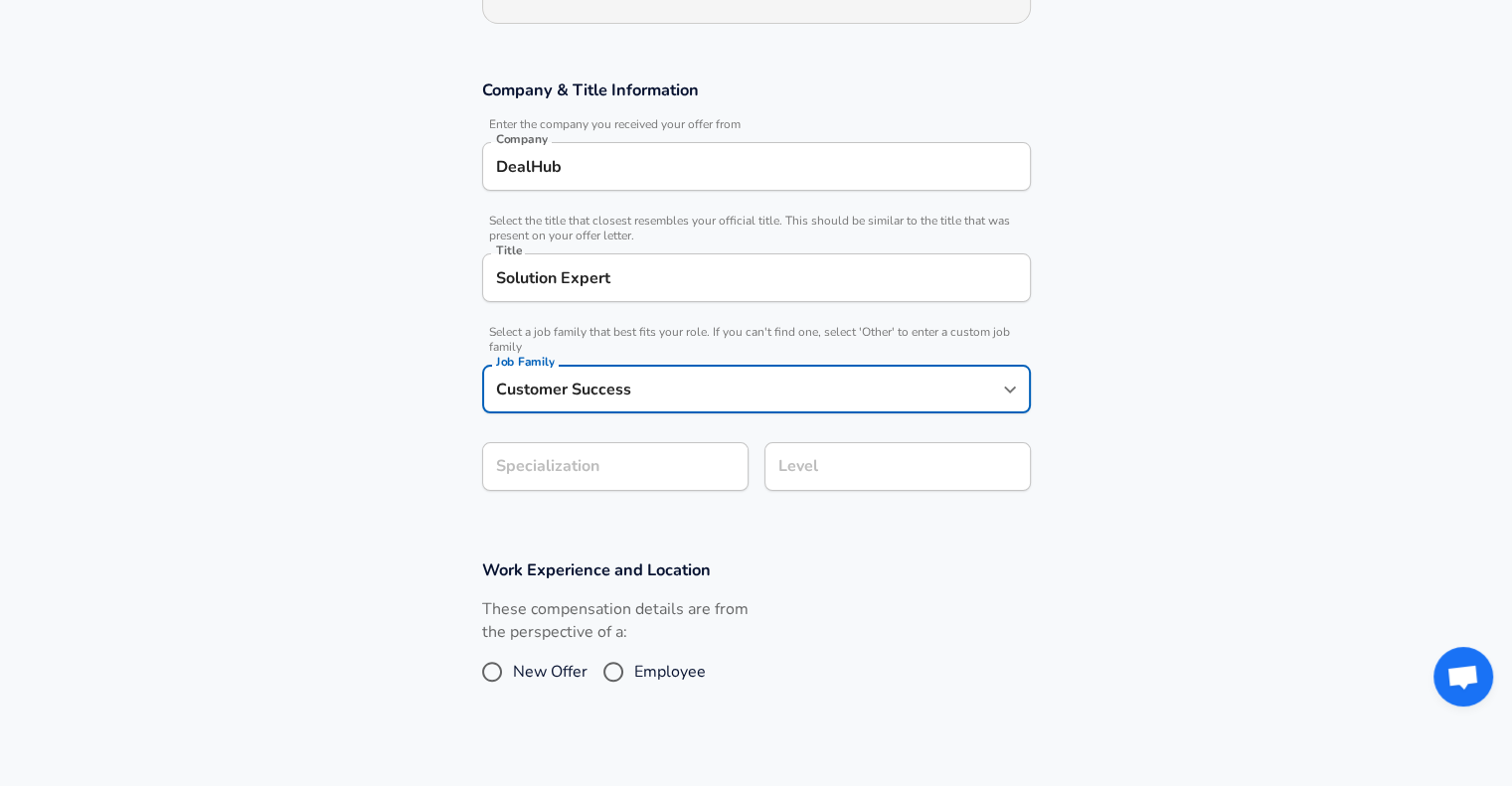 type on "Customer Success" 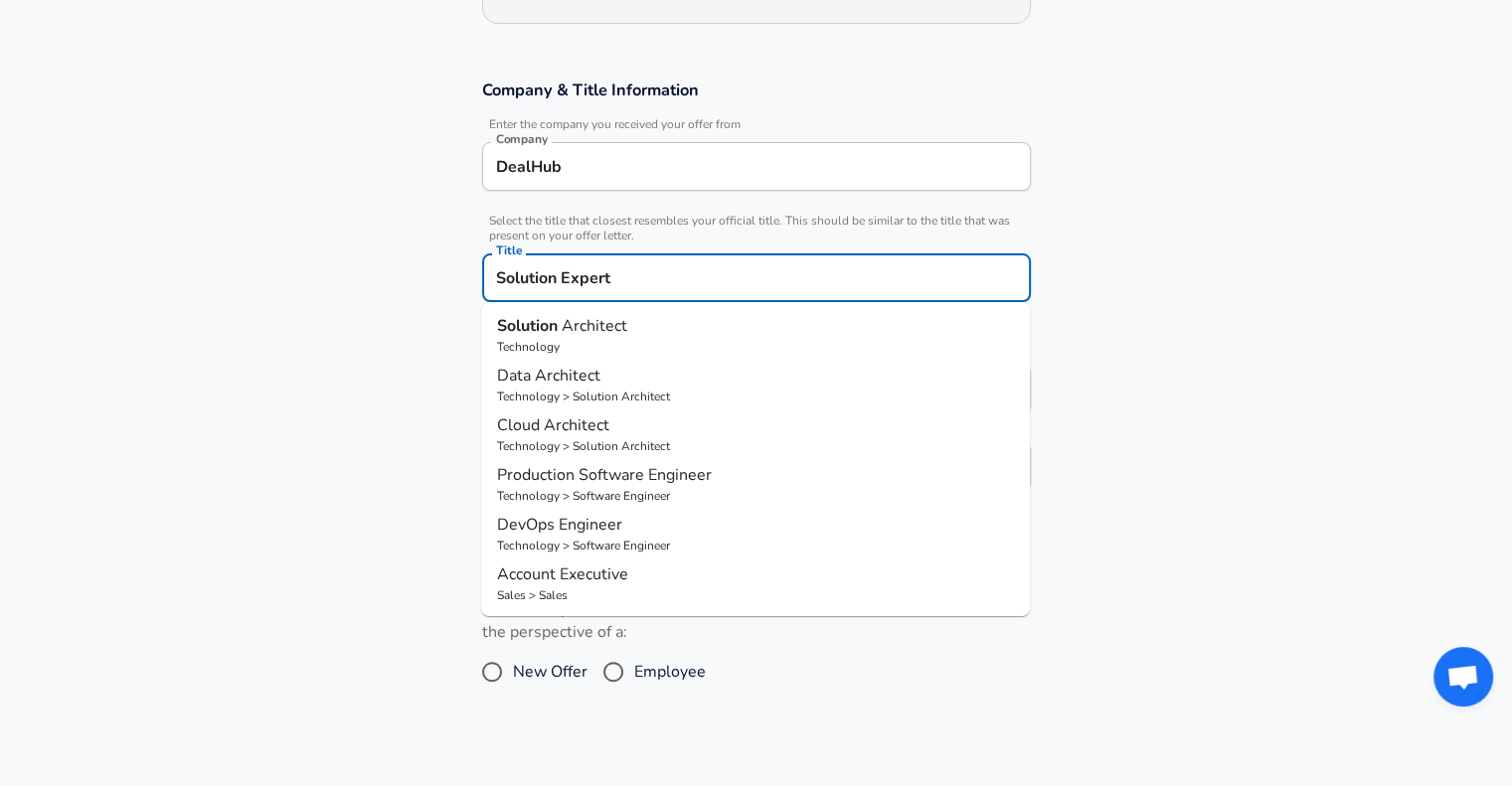 drag, startPoint x: 629, startPoint y: 286, endPoint x: 354, endPoint y: 312, distance: 276.22636 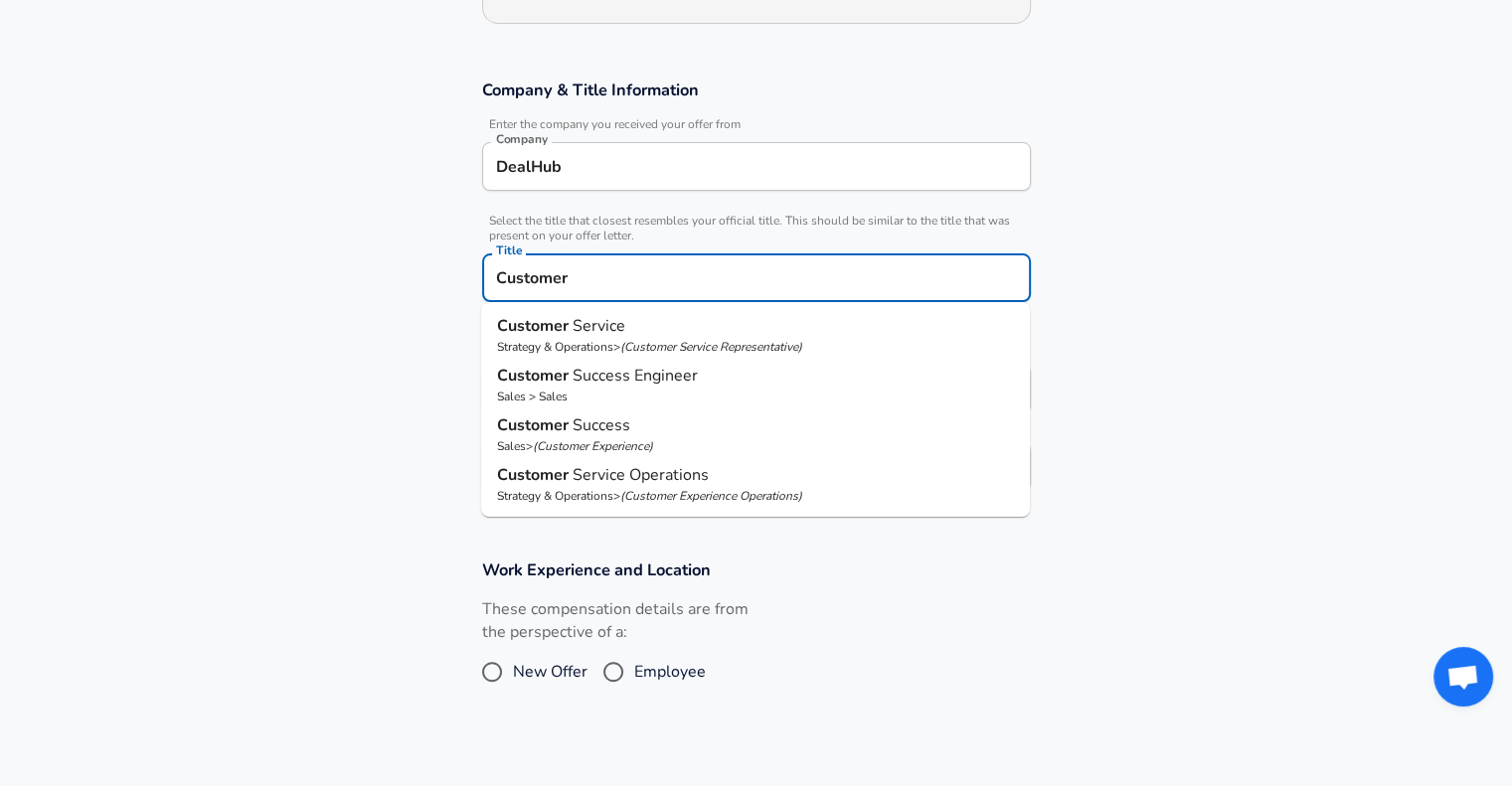 click on "Success Engineer" at bounding box center [635, 376] 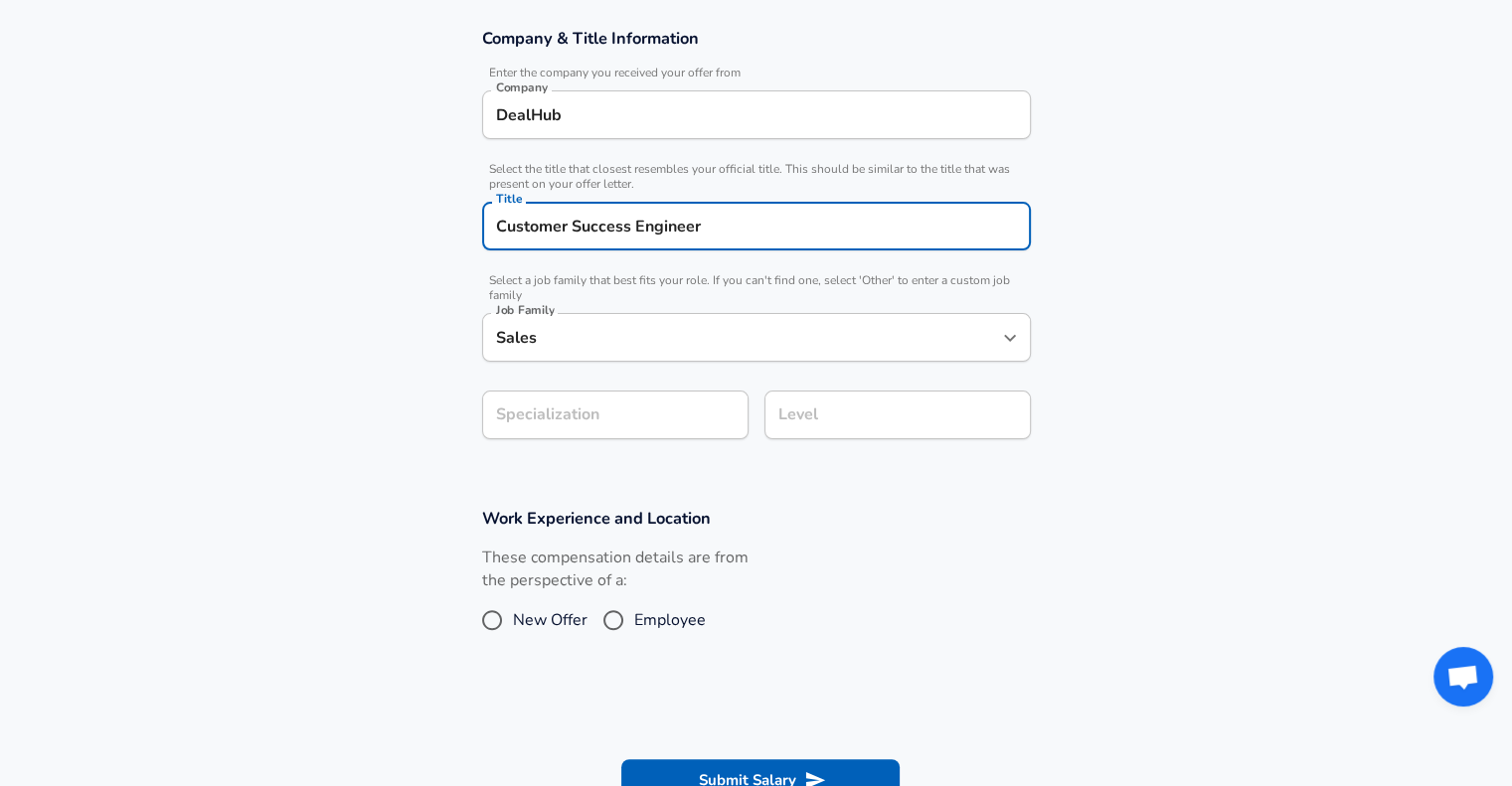 scroll, scrollTop: 497, scrollLeft: 0, axis: vertical 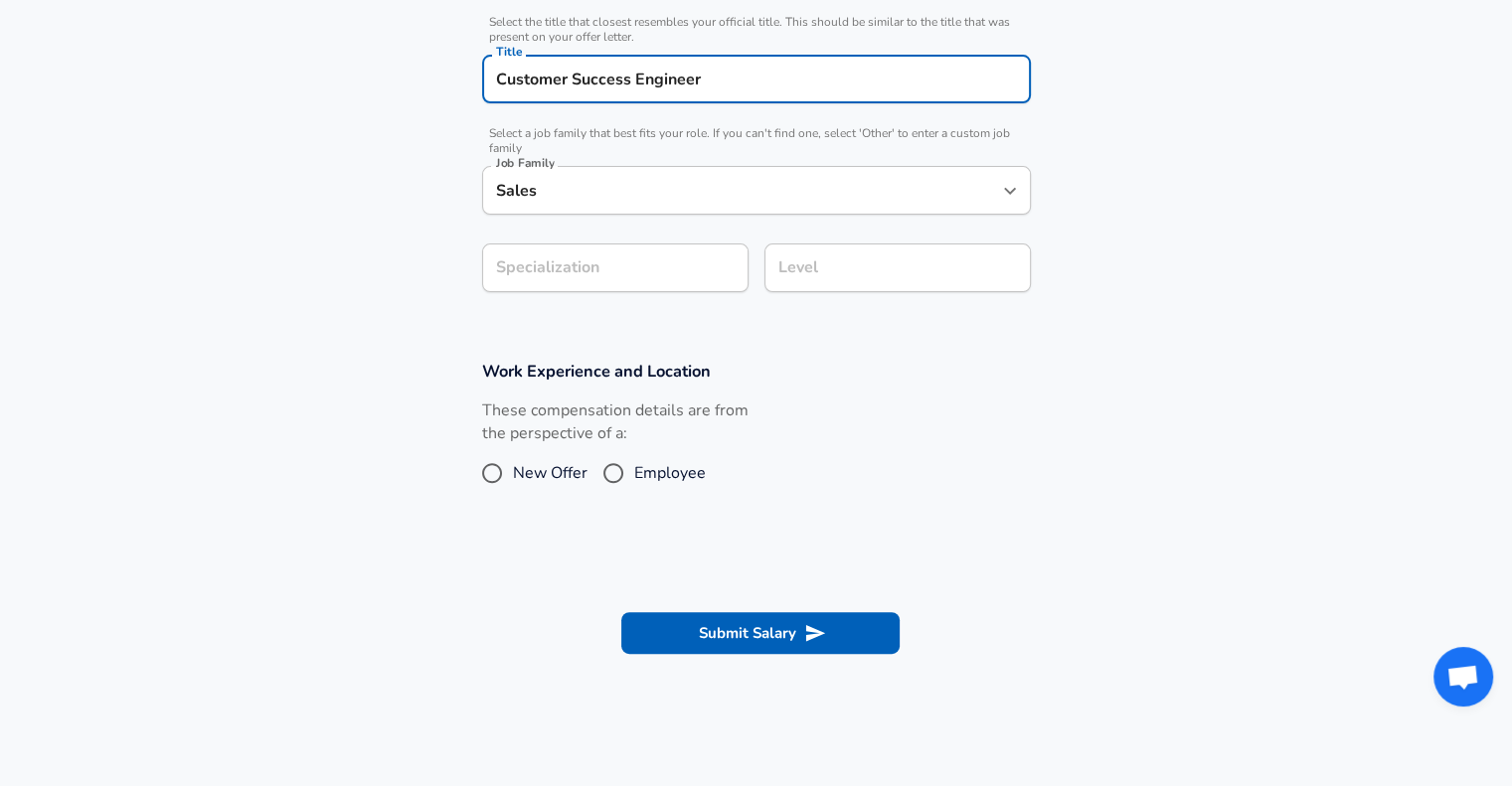 type on "Customer Success Engineer" 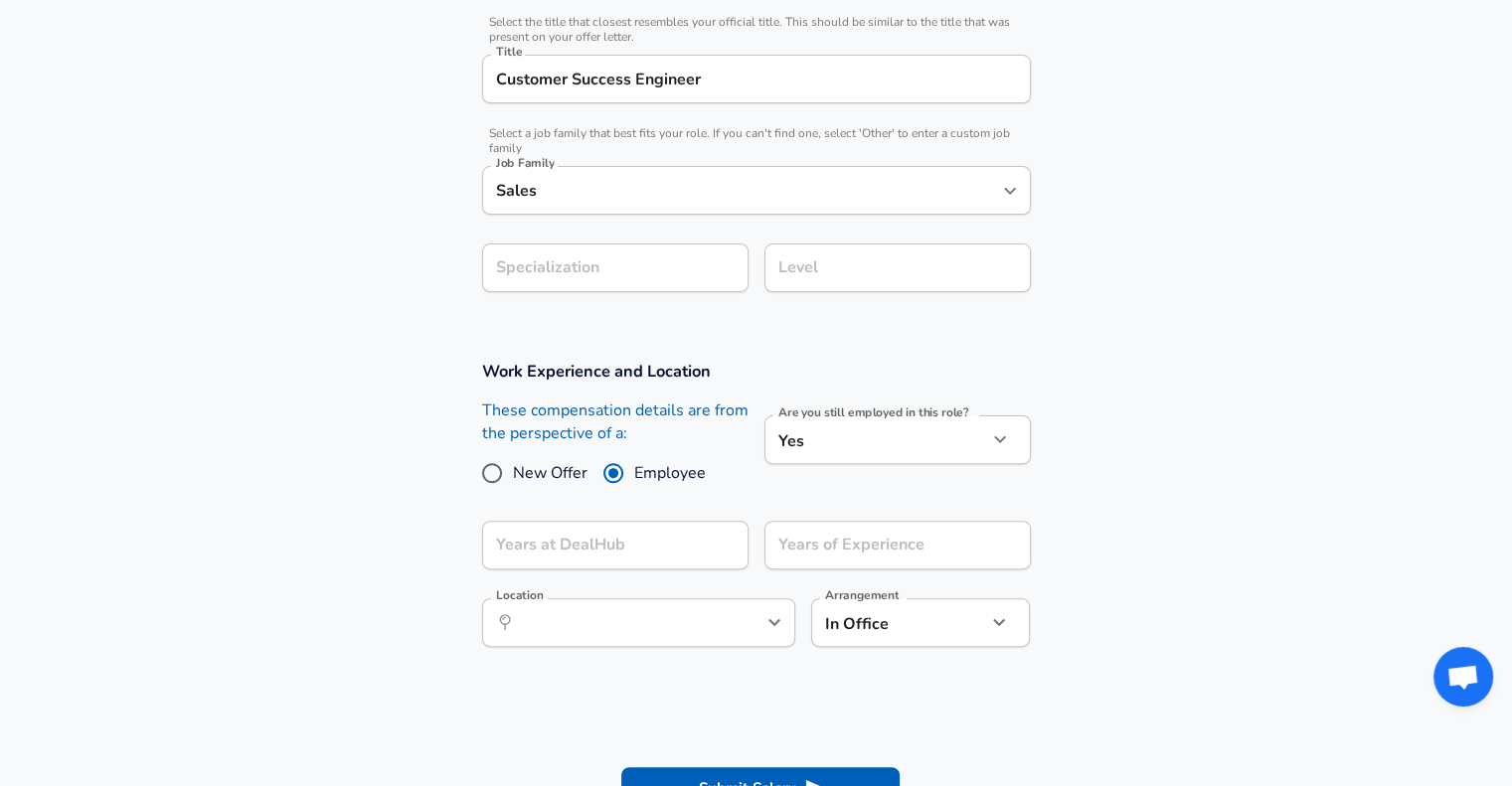 click on "Restart Add Your Salary Upload your offer letter   to verify your submission Enhance Privacy and Anonymity No Automatically hides specific fields until there are enough submissions to safely display the full details.   More Details Based on your submission and the data points that we have already collected, we will automatically hide and anonymize specific fields if there aren't enough data points to remain sufficiently anonymous. Company & Title Information   Enter the company you received your offer from Company DealHub Company   Select the title that closest resembles your official title. This should be similar to the title that was present on your offer letter. Title Customer Success Engineer Title   Select a job family that best fits your role. If you can't find one, select 'Other' to enter a custom job family Job Family Sales Job Family Specialization Specialization Level Level Work Experience and Location These compensation details are from the perspective of a: New Offer Employee Yes yes Location ​" at bounding box center (756, -104) 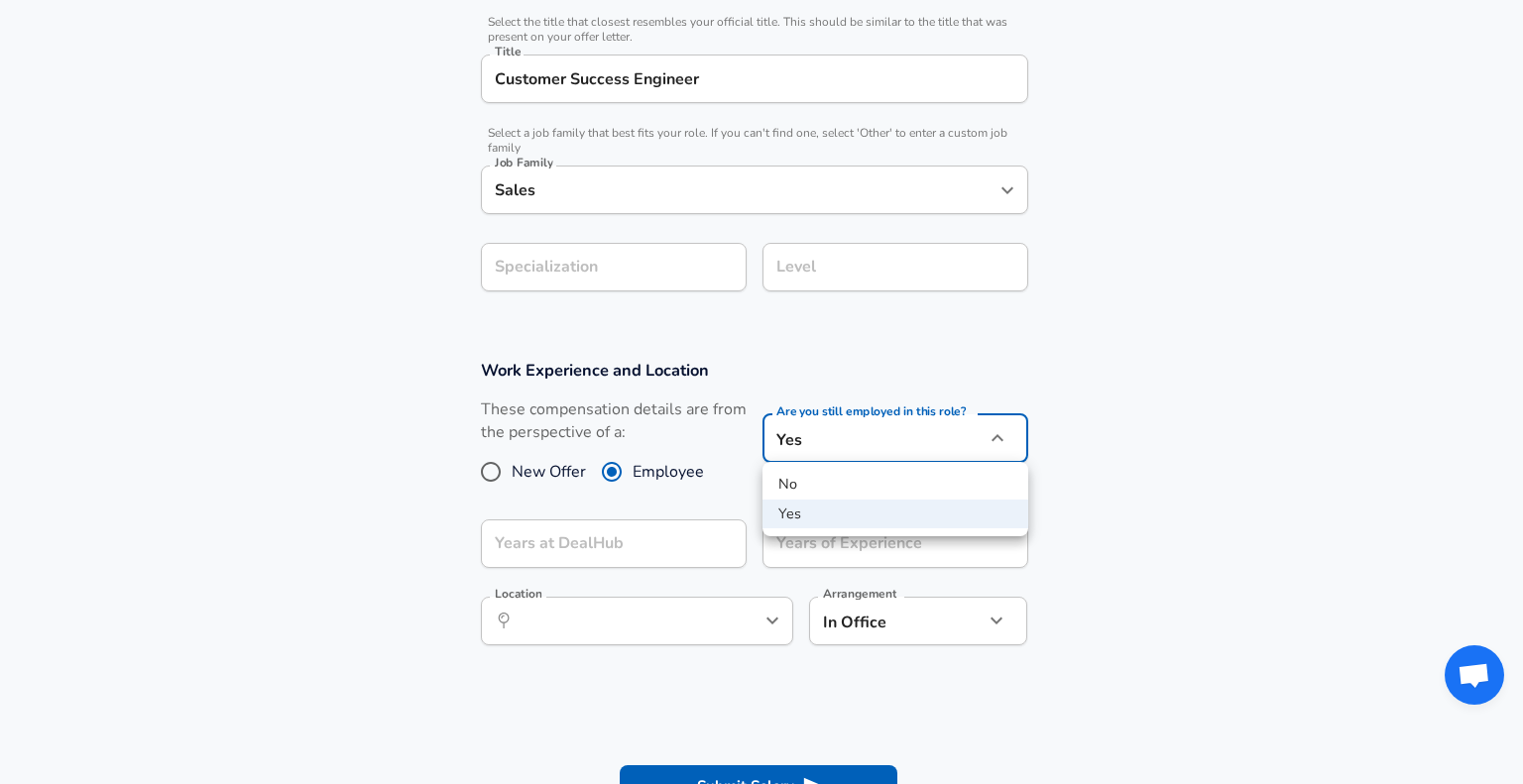 click on "No" at bounding box center [895, 485] 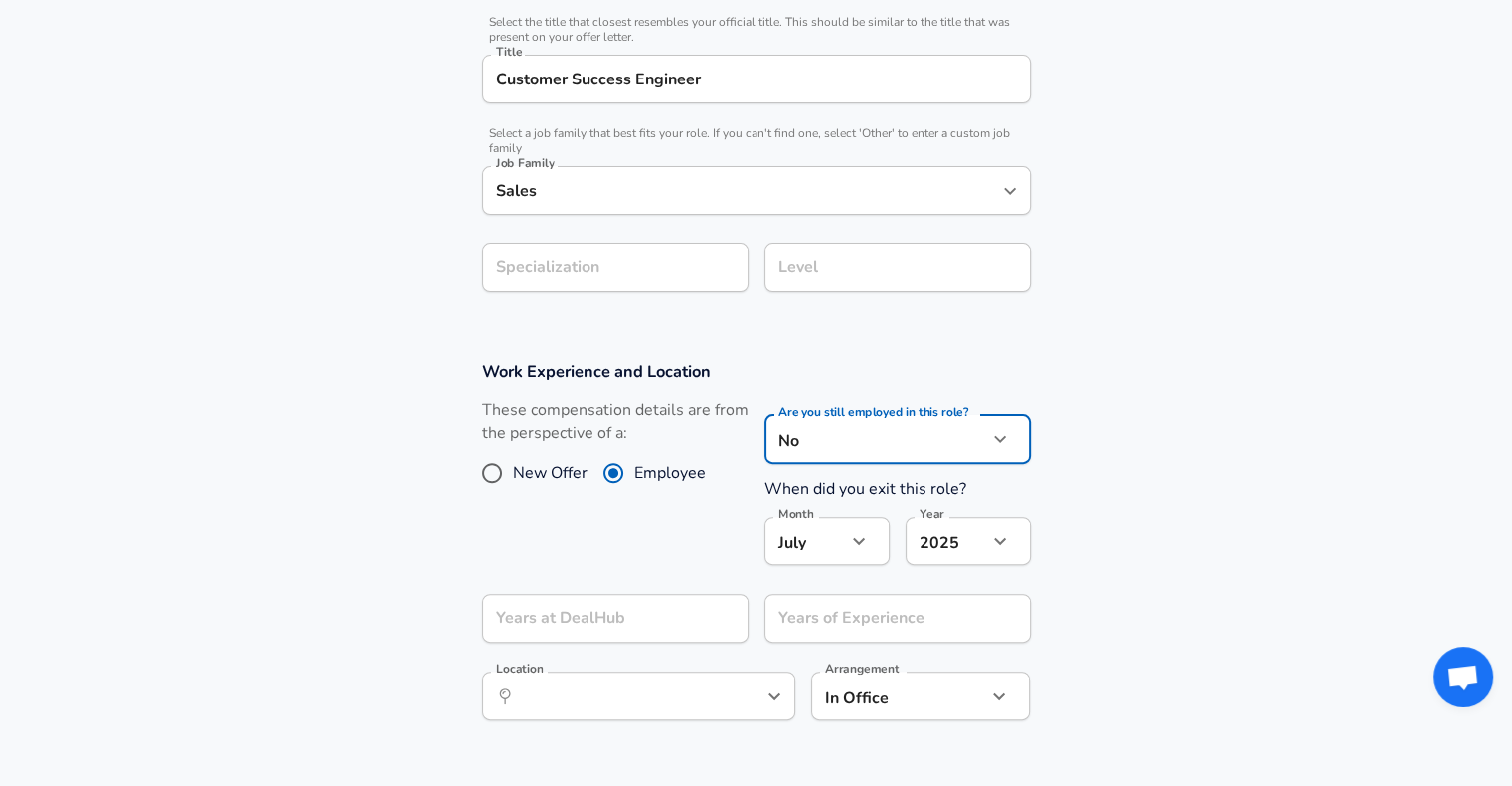 click 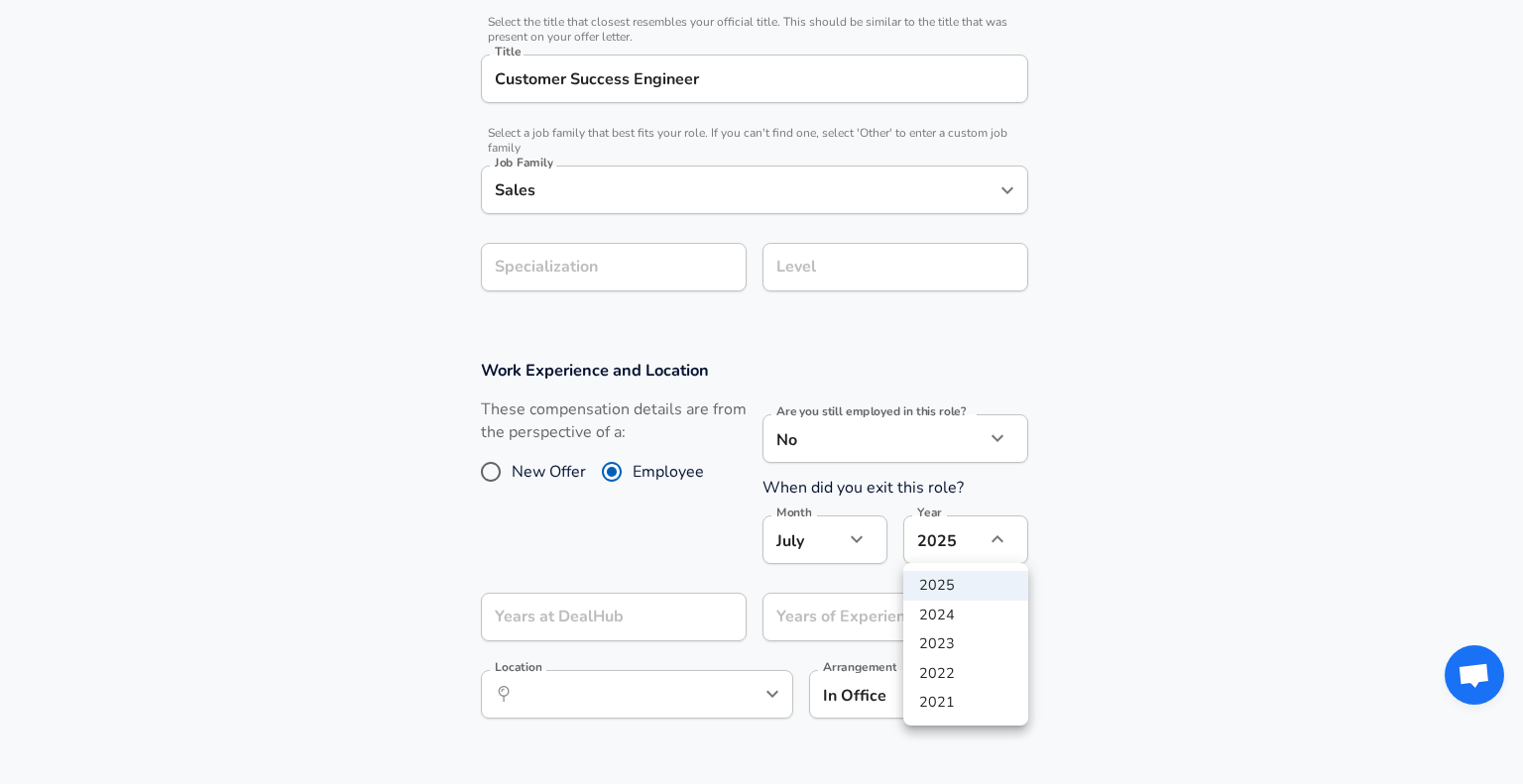 click at bounding box center [762, 392] 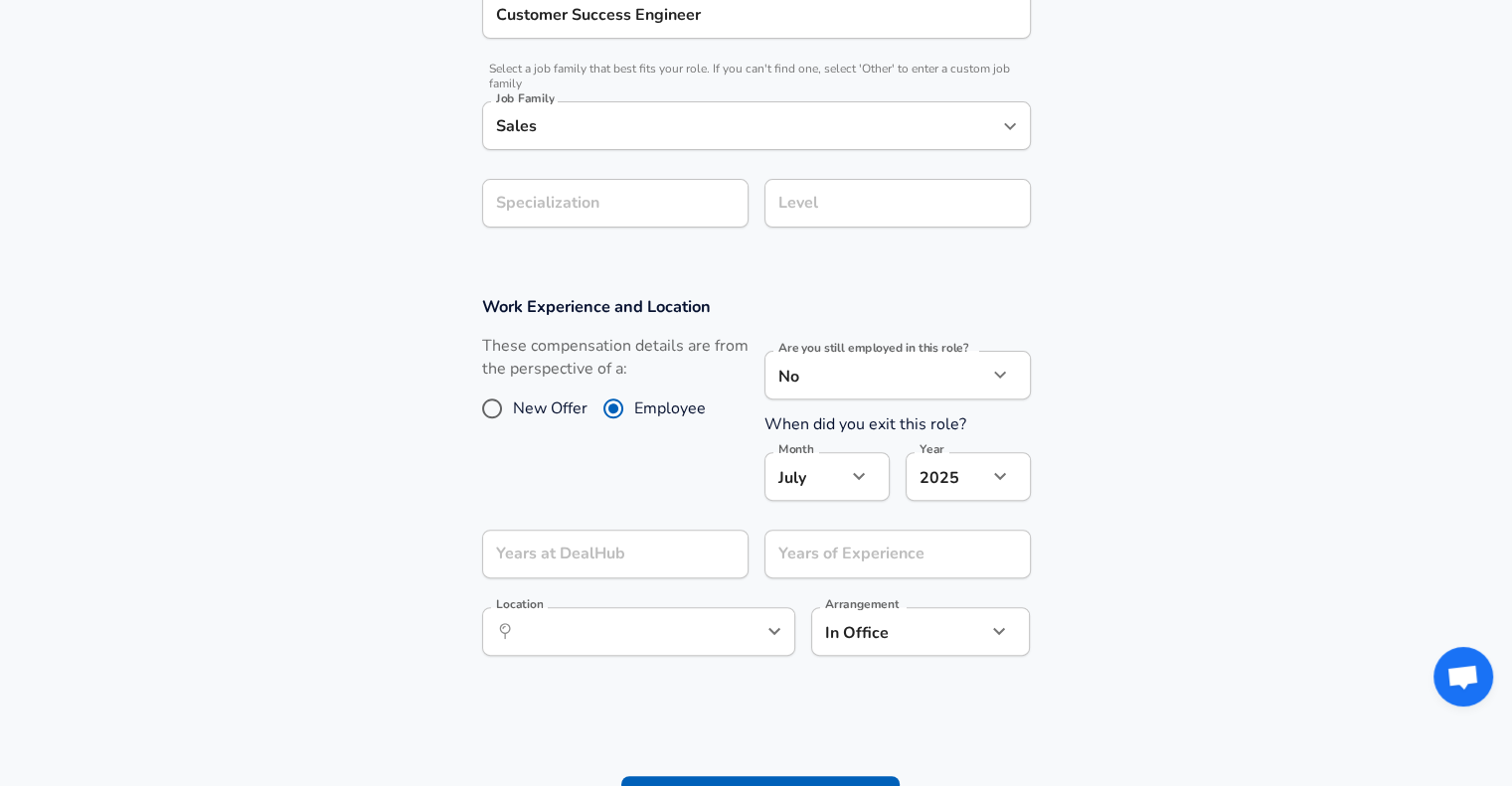 scroll, scrollTop: 596, scrollLeft: 0, axis: vertical 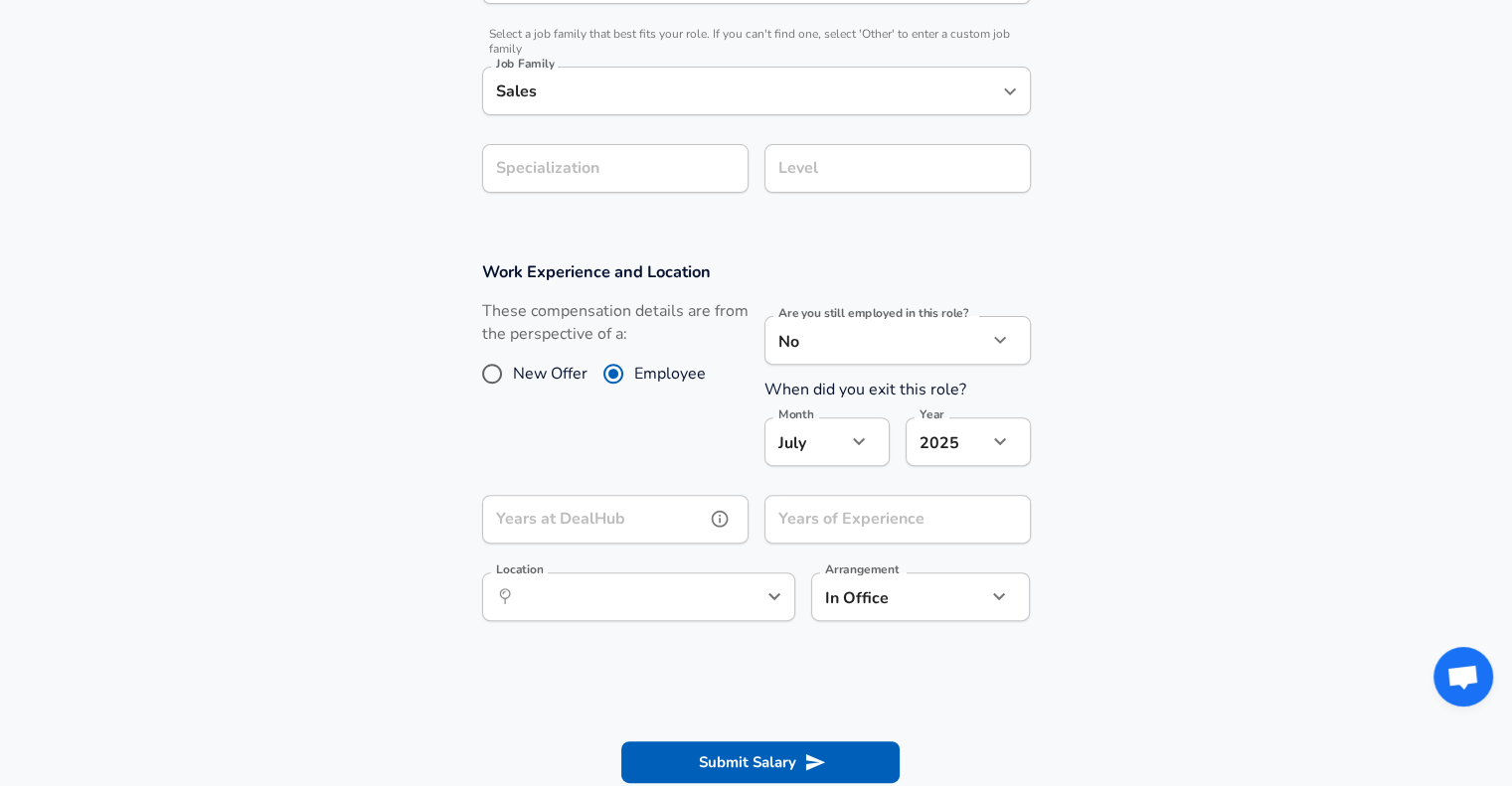 click on "Years at DealHub Years at DealHub" at bounding box center [615, 522] 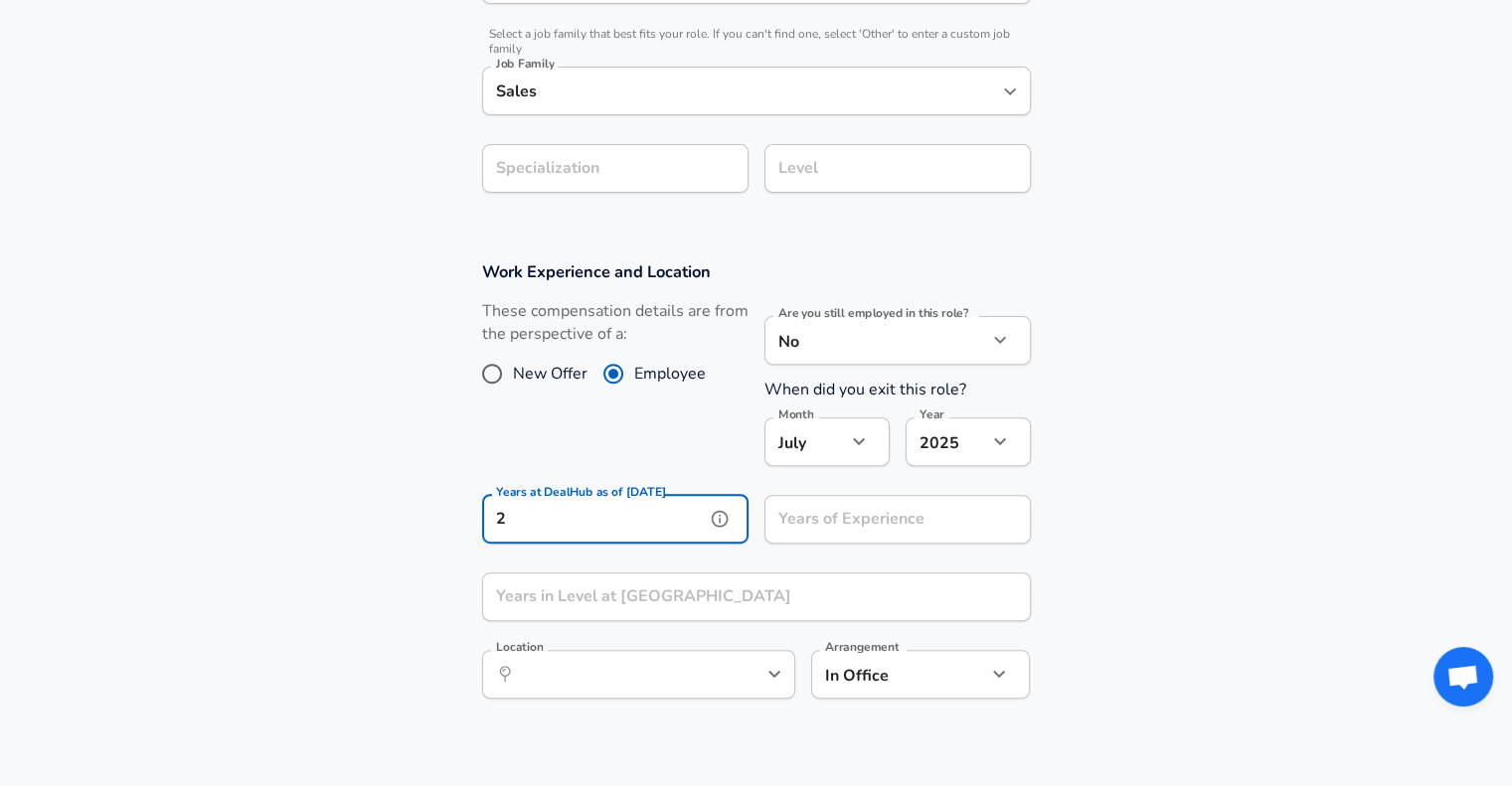 type on "2" 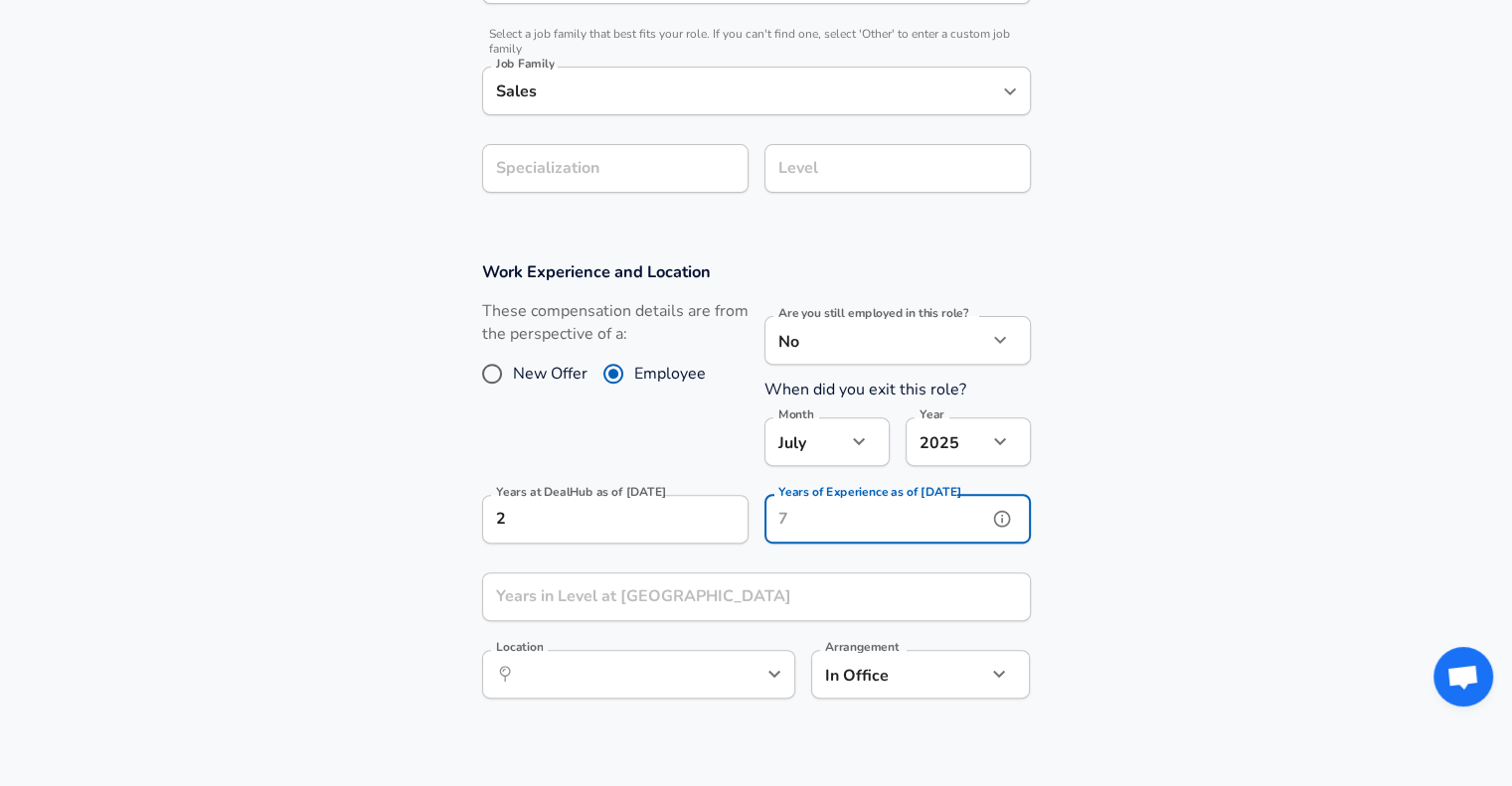 click on "Years of Experience as of [DATE]" at bounding box center [876, 519] 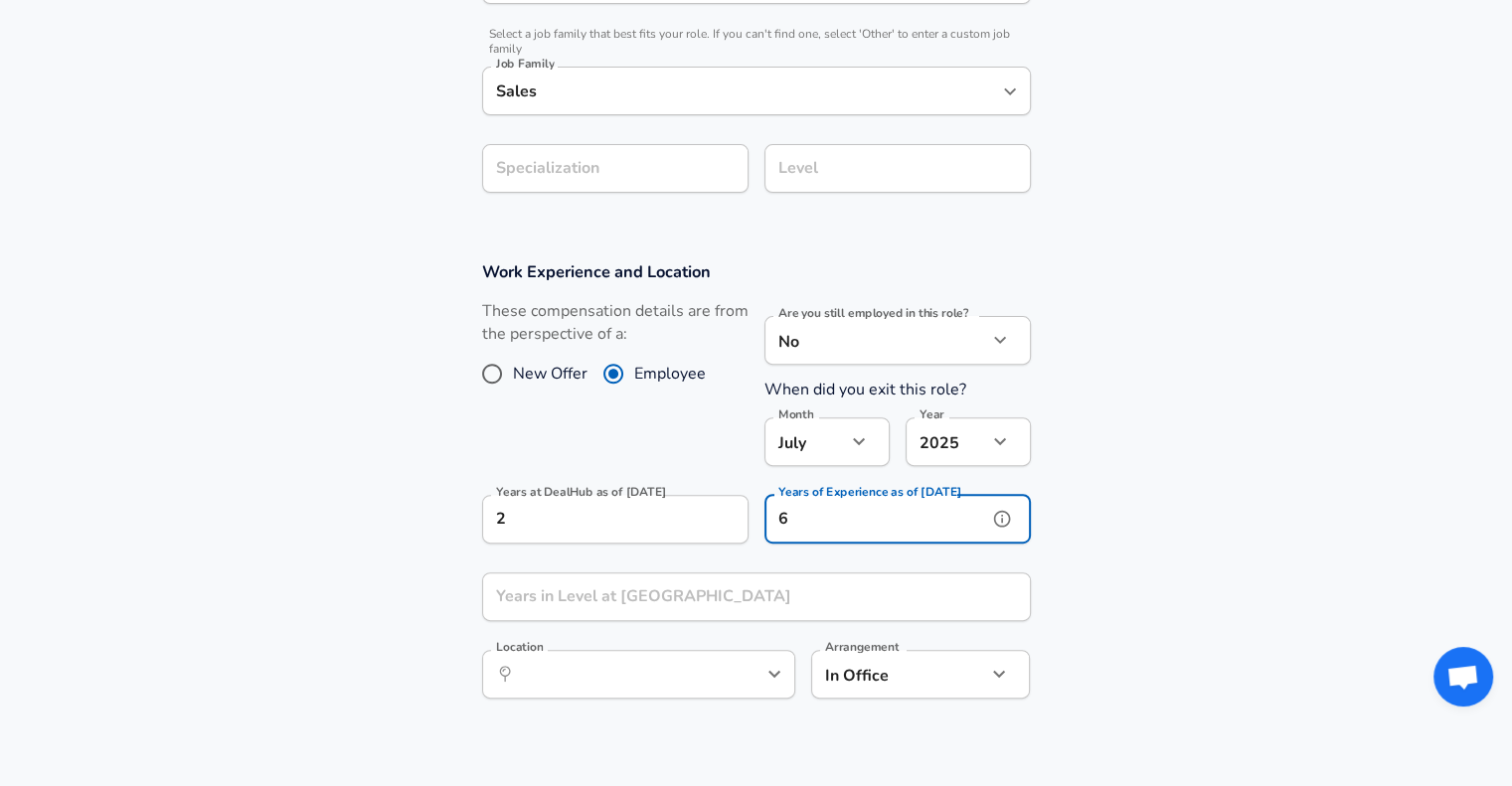 type on "6" 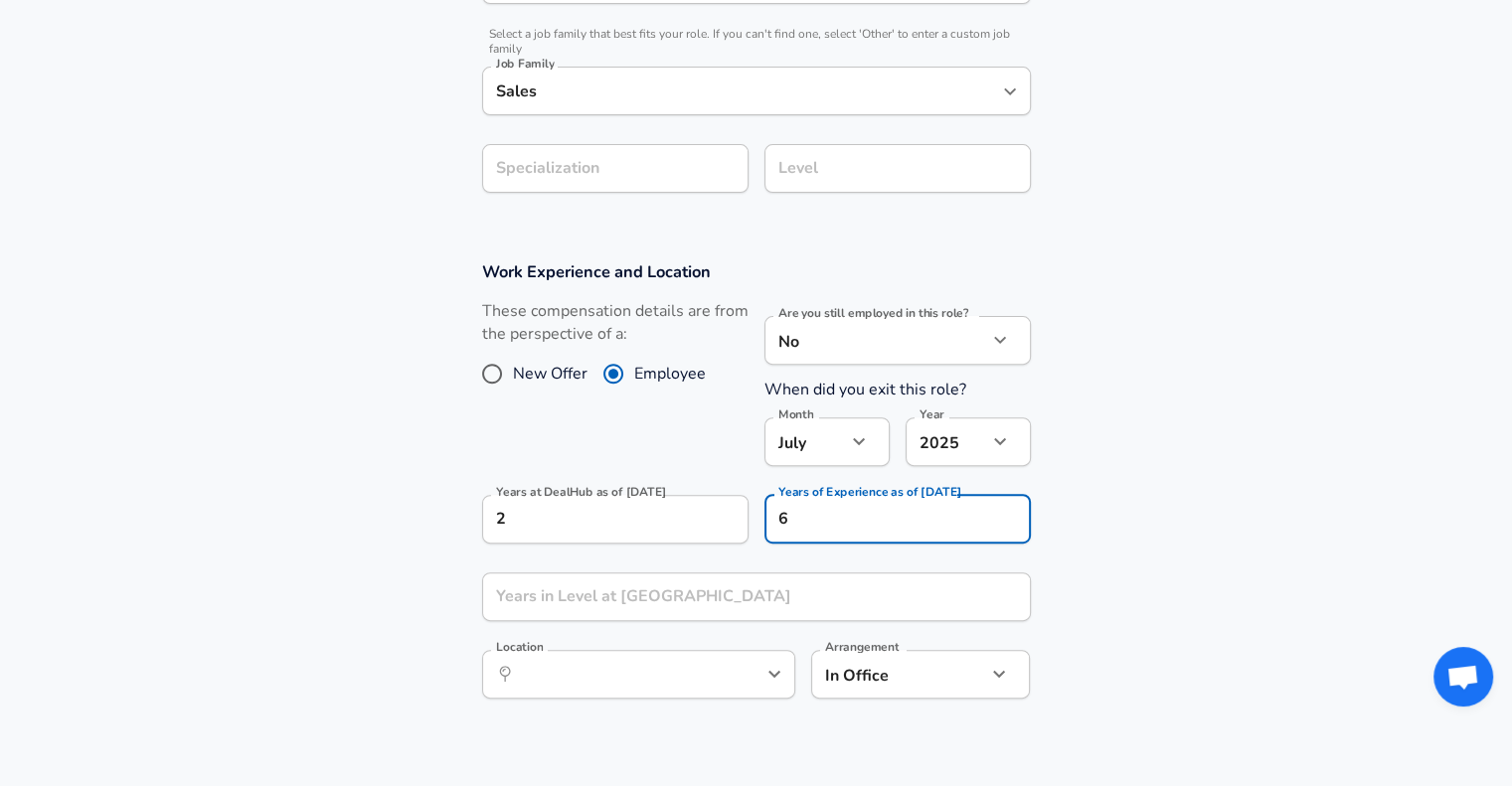 click on "Work Experience and Location These compensation details are from the perspective of a: New Offer Employee Are you still employed in this role? No no Are you still employed in this role? When did you exit this role? Month [DATE] Month Year [DATE] 2025 Year Years at DealHub as of [DATE] 2 Years at DealHub as of [DATE] Years of Experience as of [DATE] 6 Years of Experience as of [DATE] Years in Level at DealHub Years in Level at DealHub Location ​ Location Arrangement In Office office Arrangement" at bounding box center [756, 490] 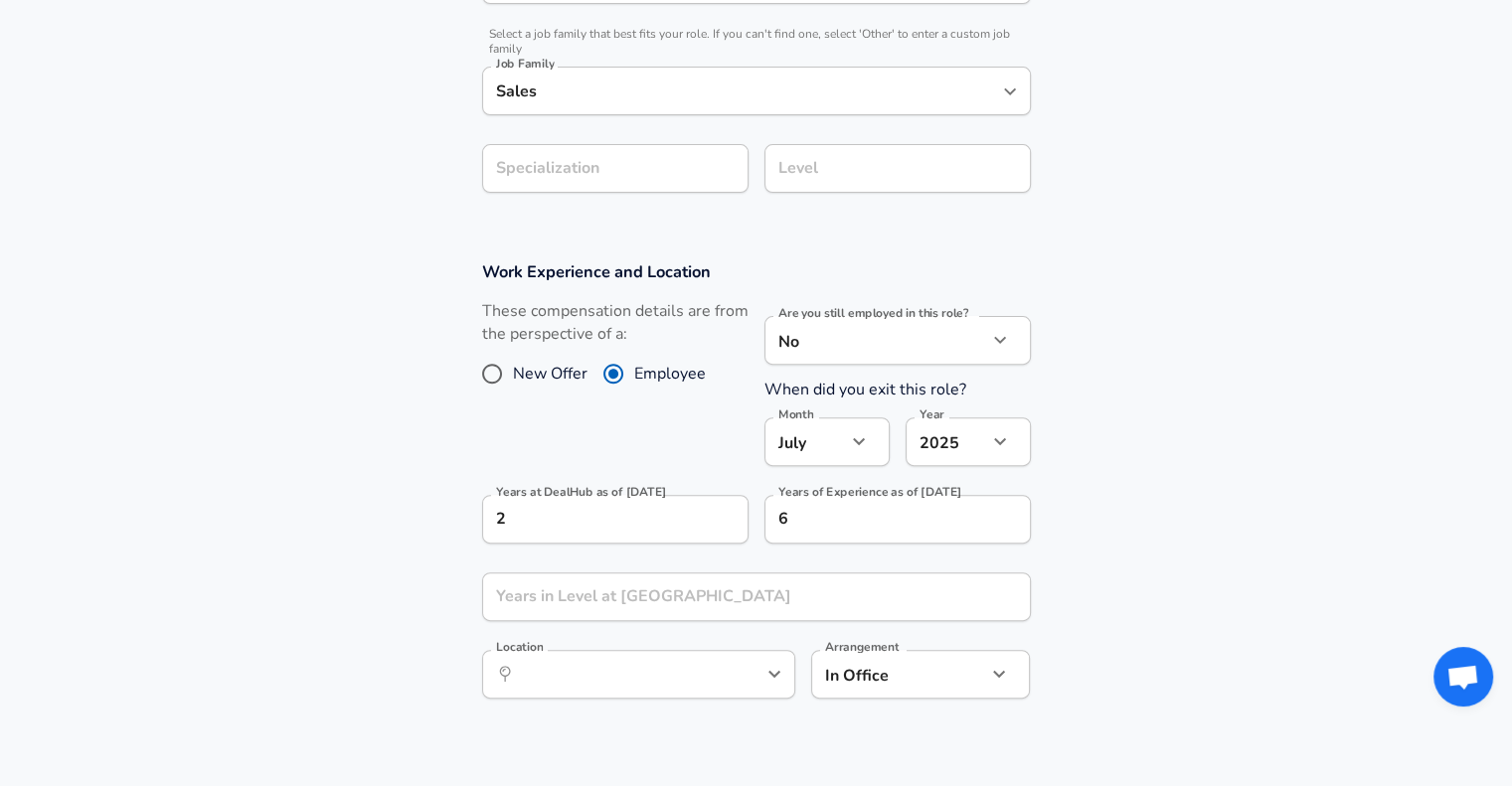 click 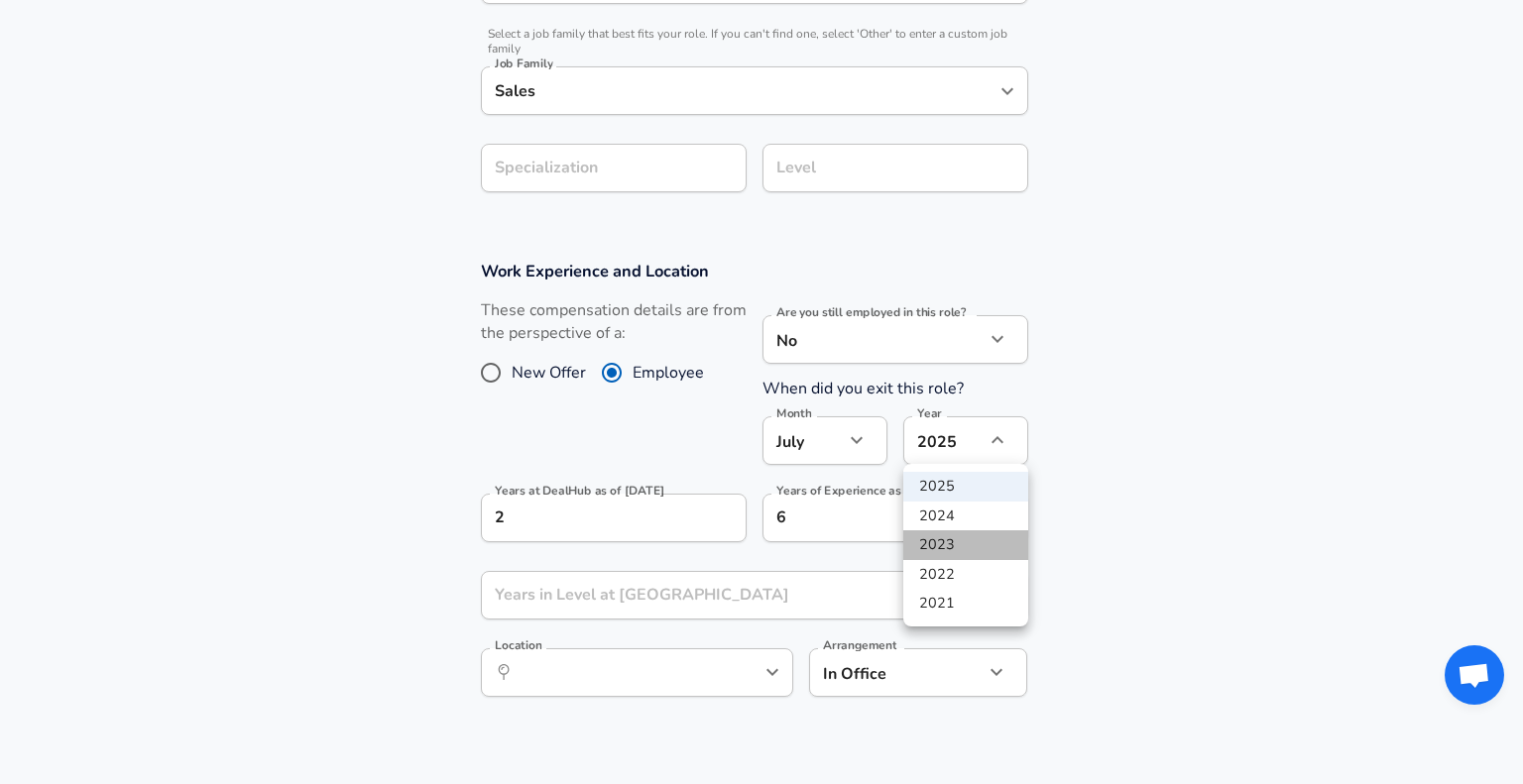 click on "2023" at bounding box center (966, 545) 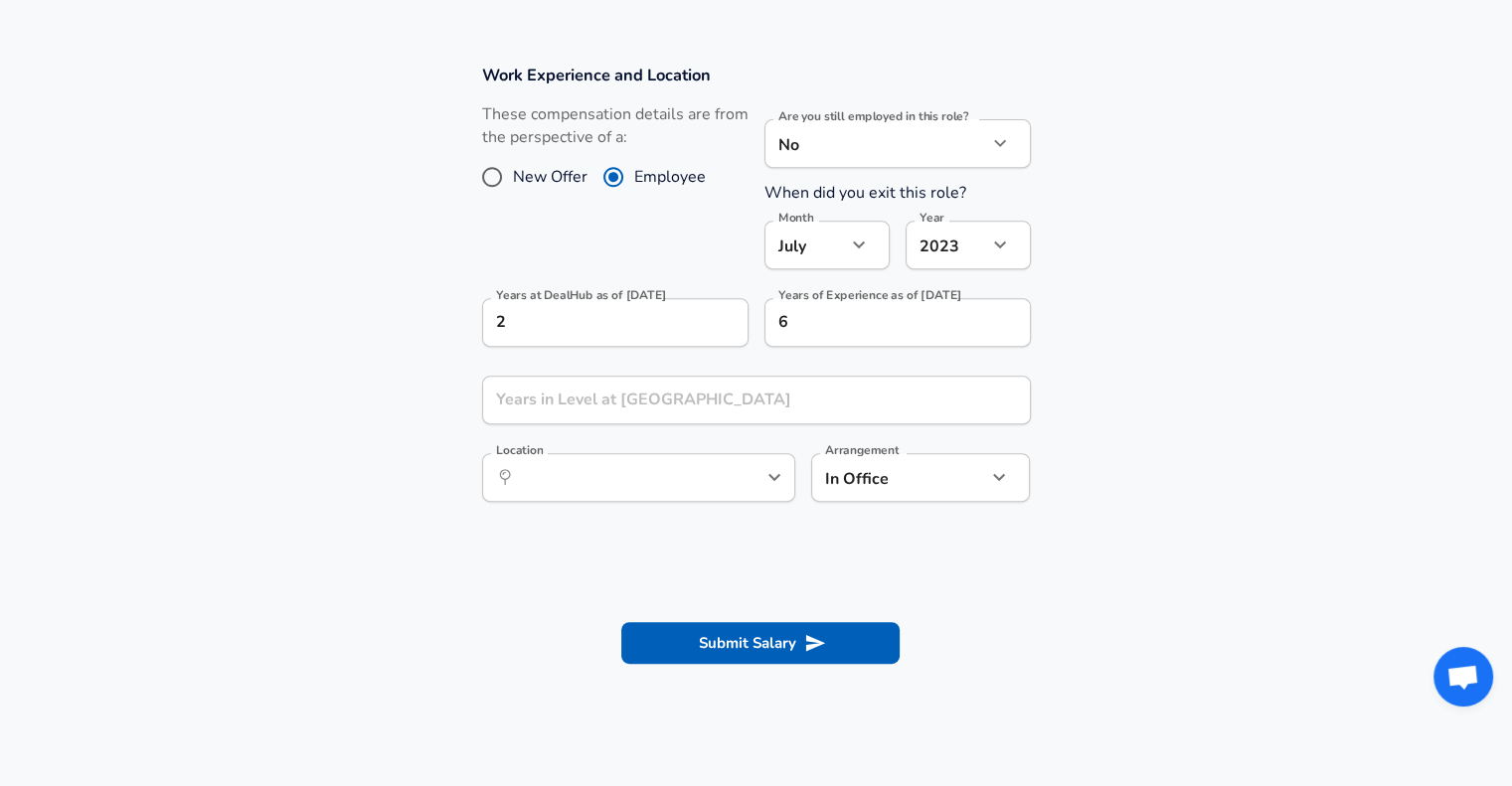 scroll, scrollTop: 795, scrollLeft: 0, axis: vertical 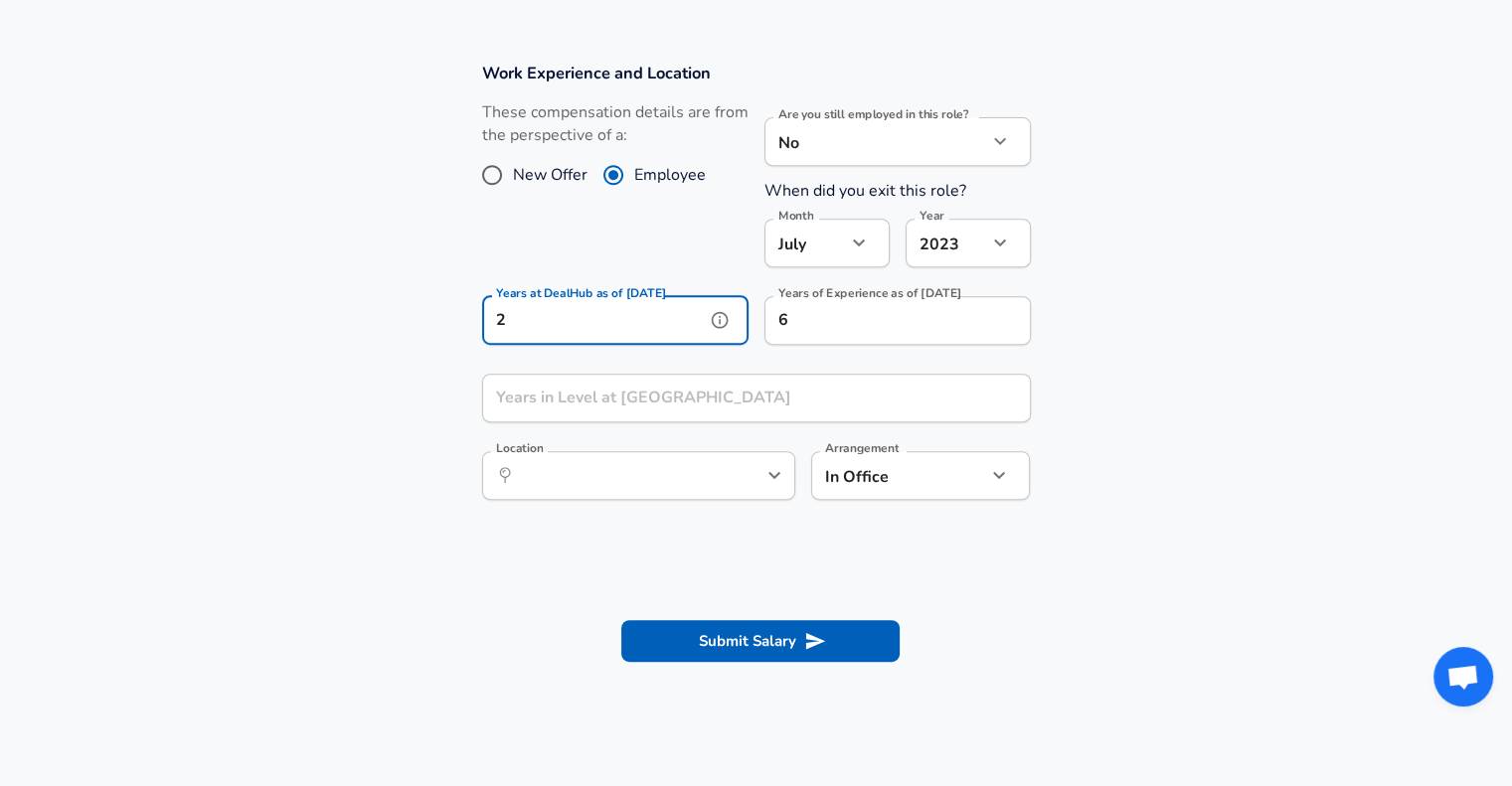 drag, startPoint x: 525, startPoint y: 321, endPoint x: 465, endPoint y: 334, distance: 61.39218 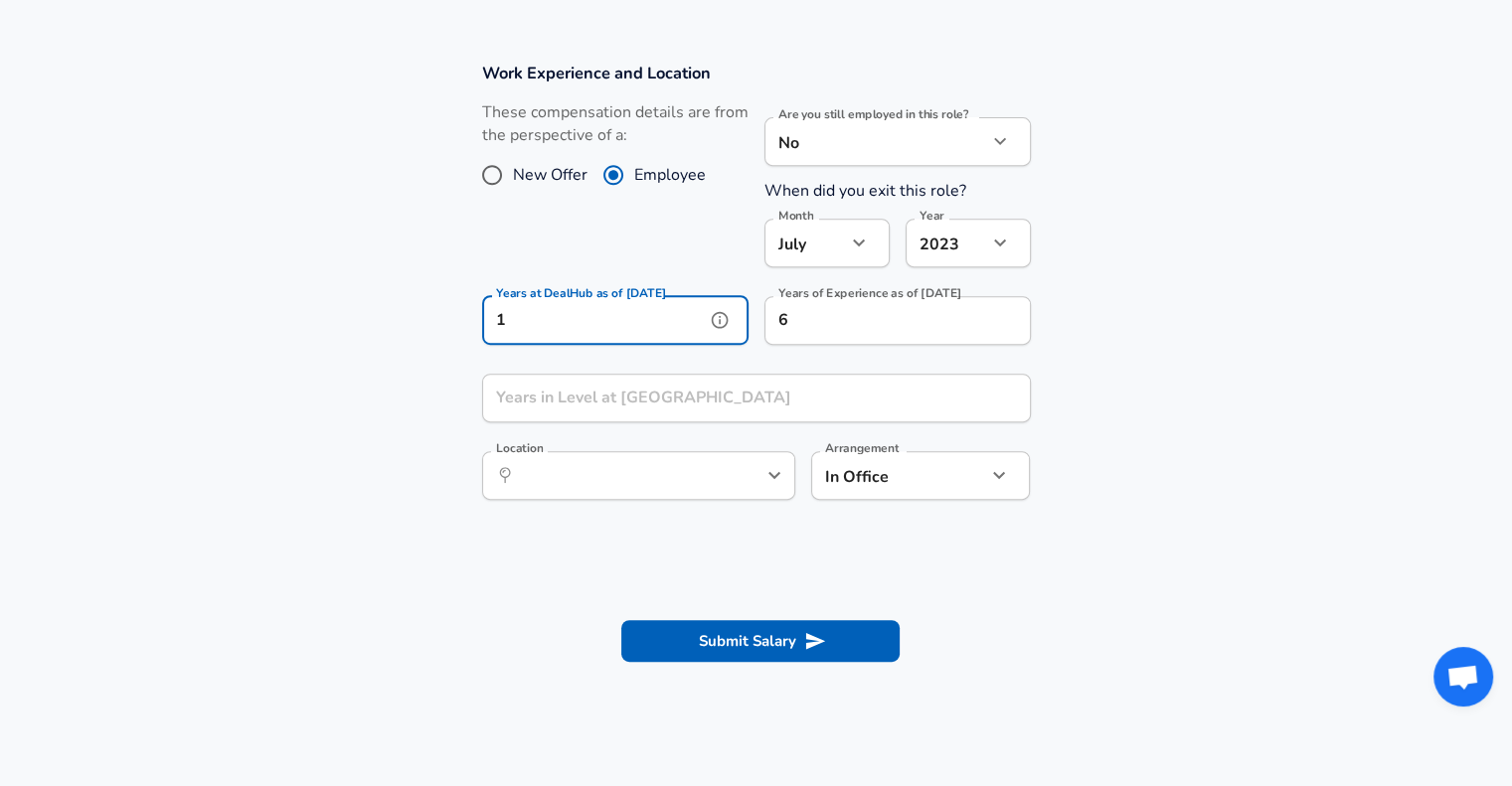 type on "1" 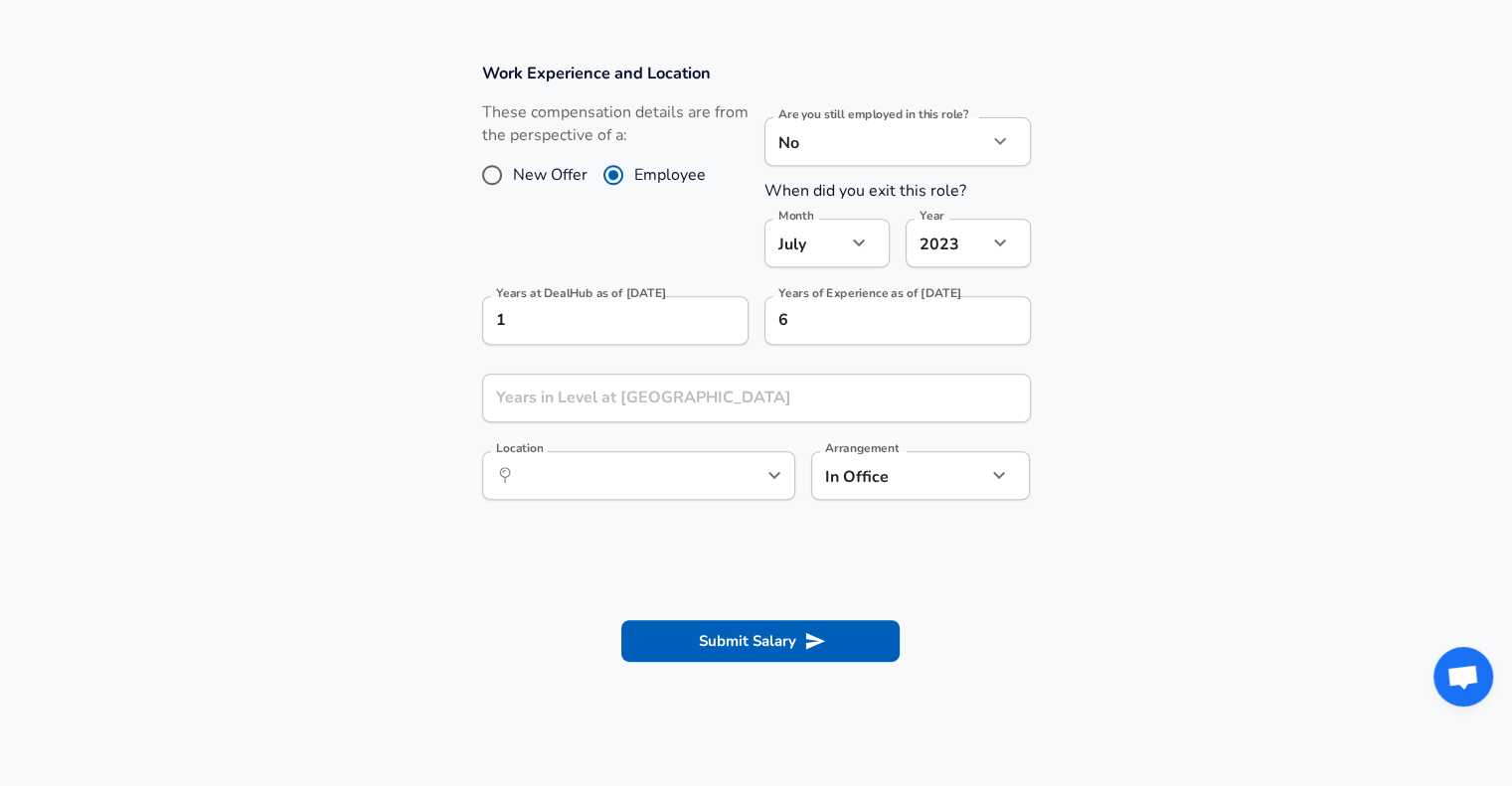 click on "Work Experience and Location These compensation details are from the perspective of a: New Offer Employee Are you still employed in this role? No no Are you still employed in this role? When did you exit this role? Month [DATE] Month Year [DATE] 2023 Year Years at DealHub as of [DATE] 1 Years at DealHub as of [DATE] Years of Experience as of [DATE] 6 Years of Experience as of [DATE] Years in Level at DealHub Years in Level at DealHub Location ​ Location Arrangement In Office office Arrangement" at bounding box center [756, 291] 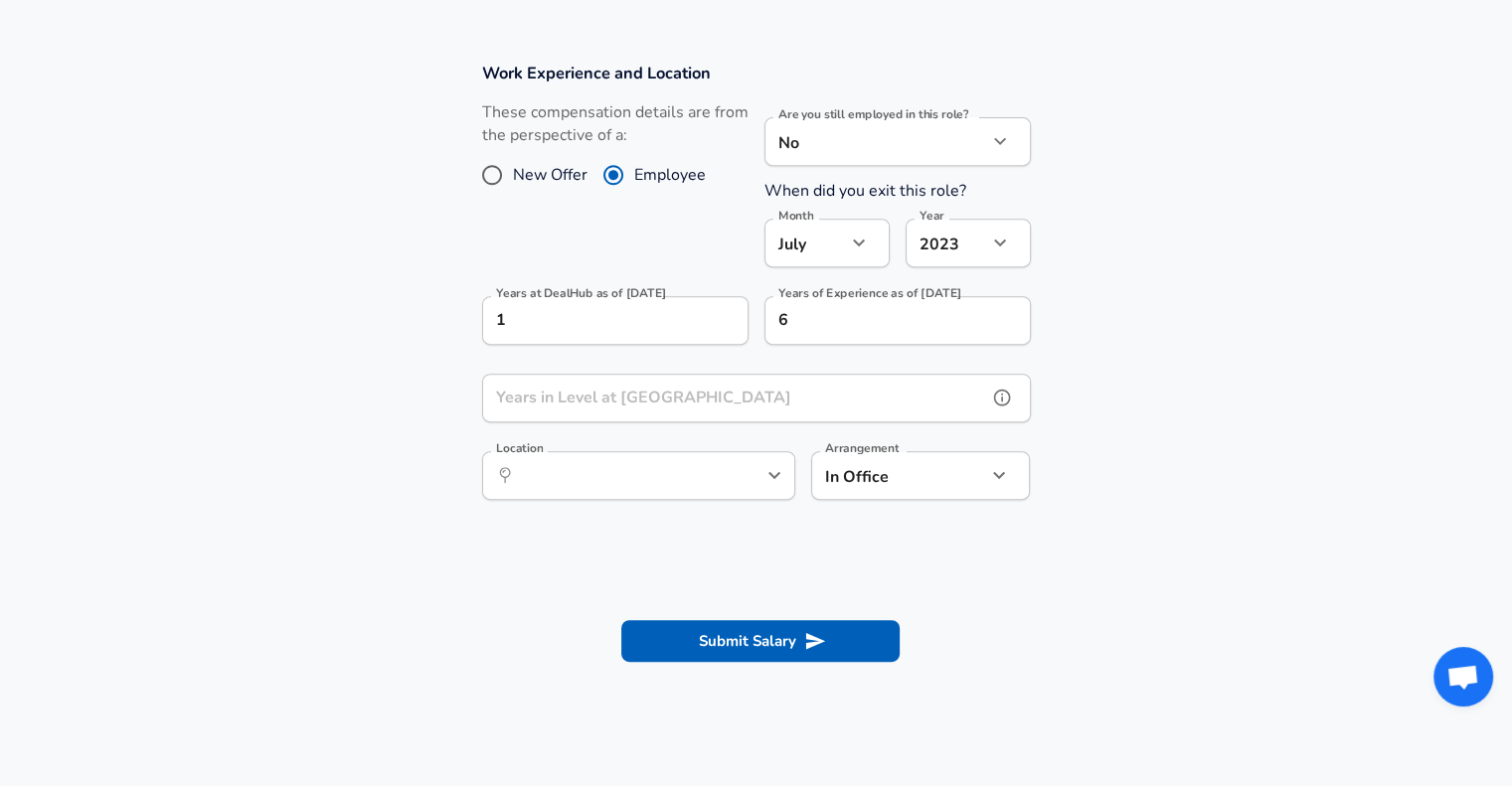 click on "Years in Level at [GEOGRAPHIC_DATA]" at bounding box center [735, 397] 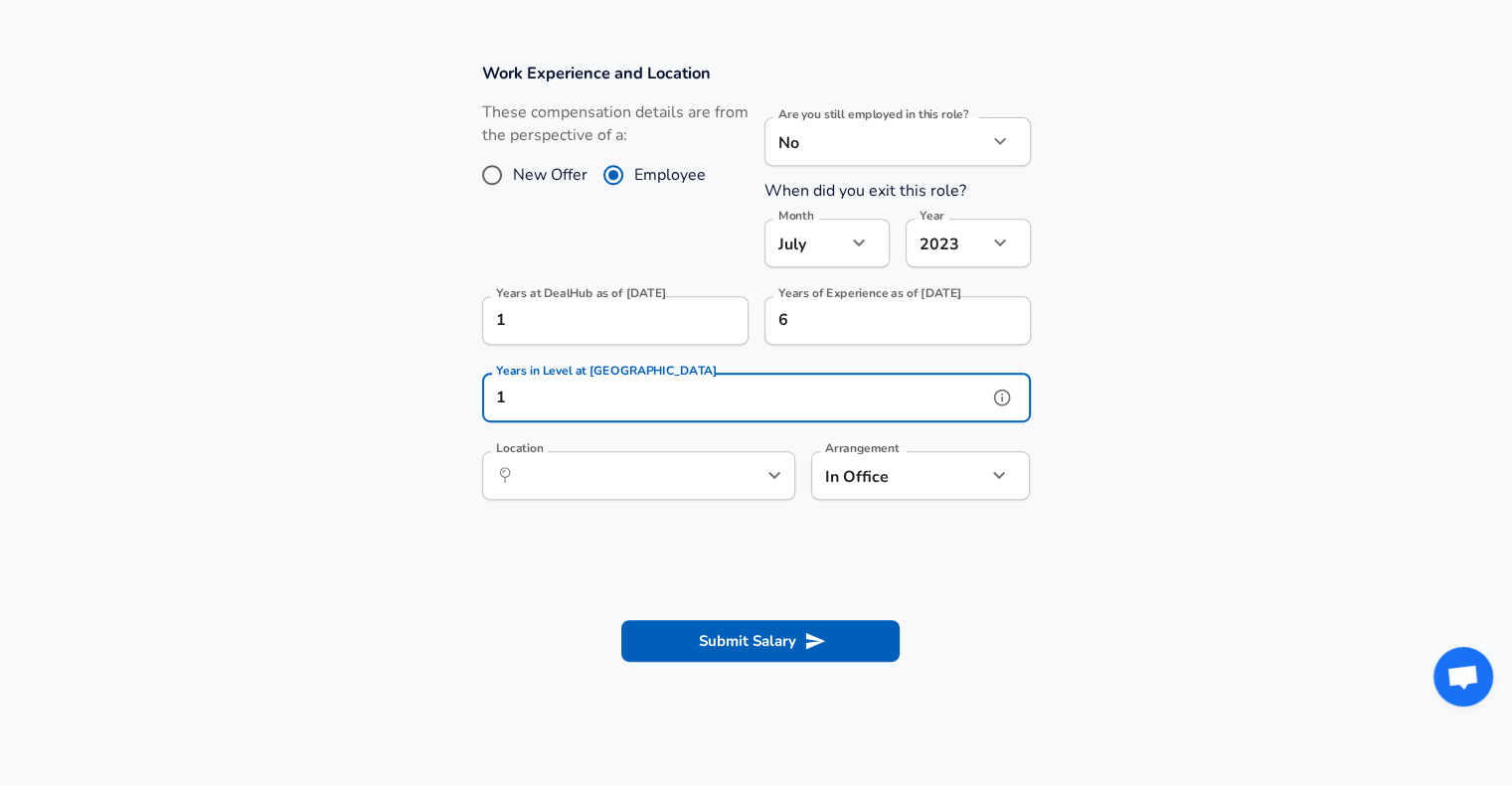 type on "1" 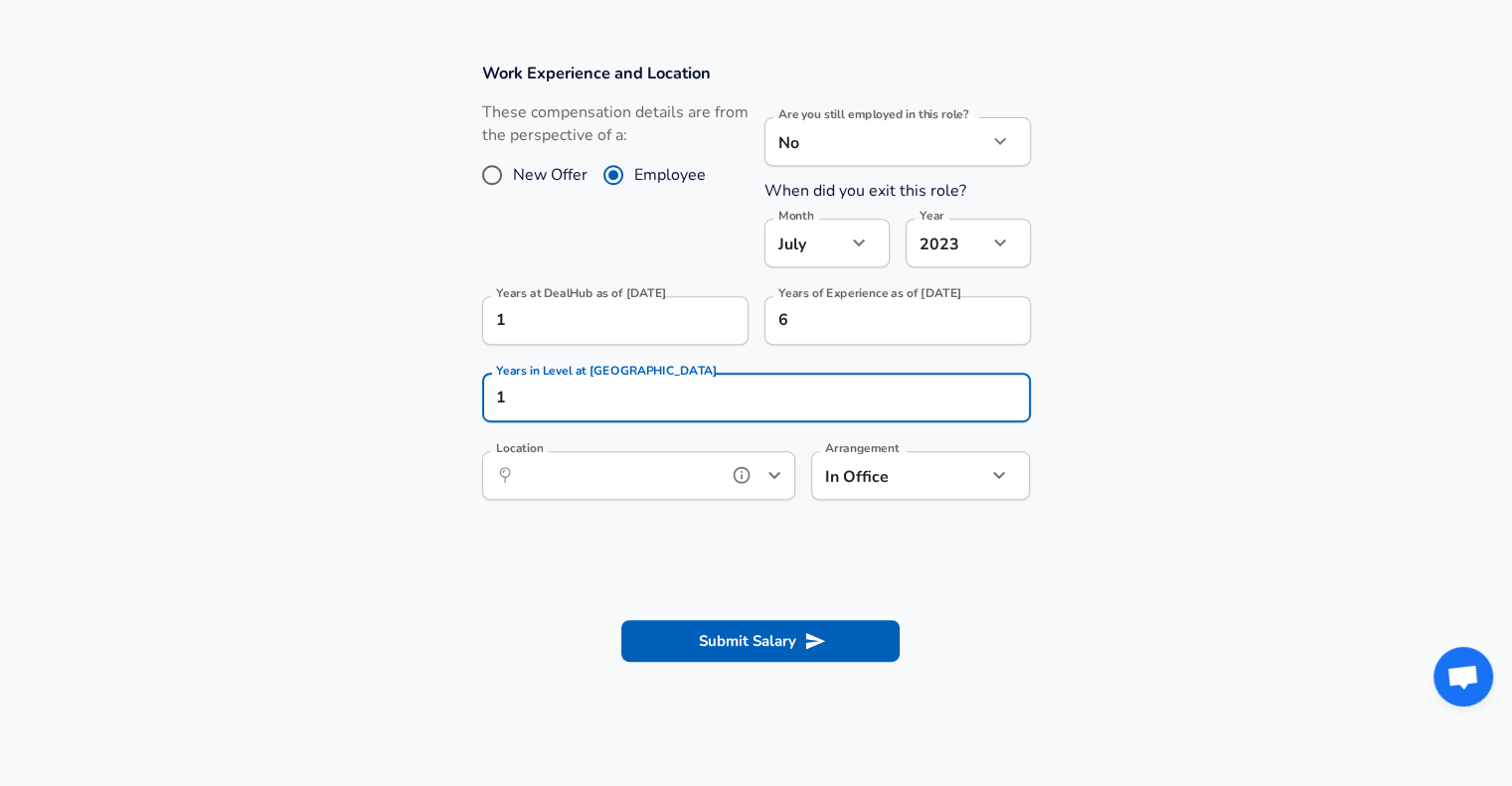 click on "Location" at bounding box center (616, 475) 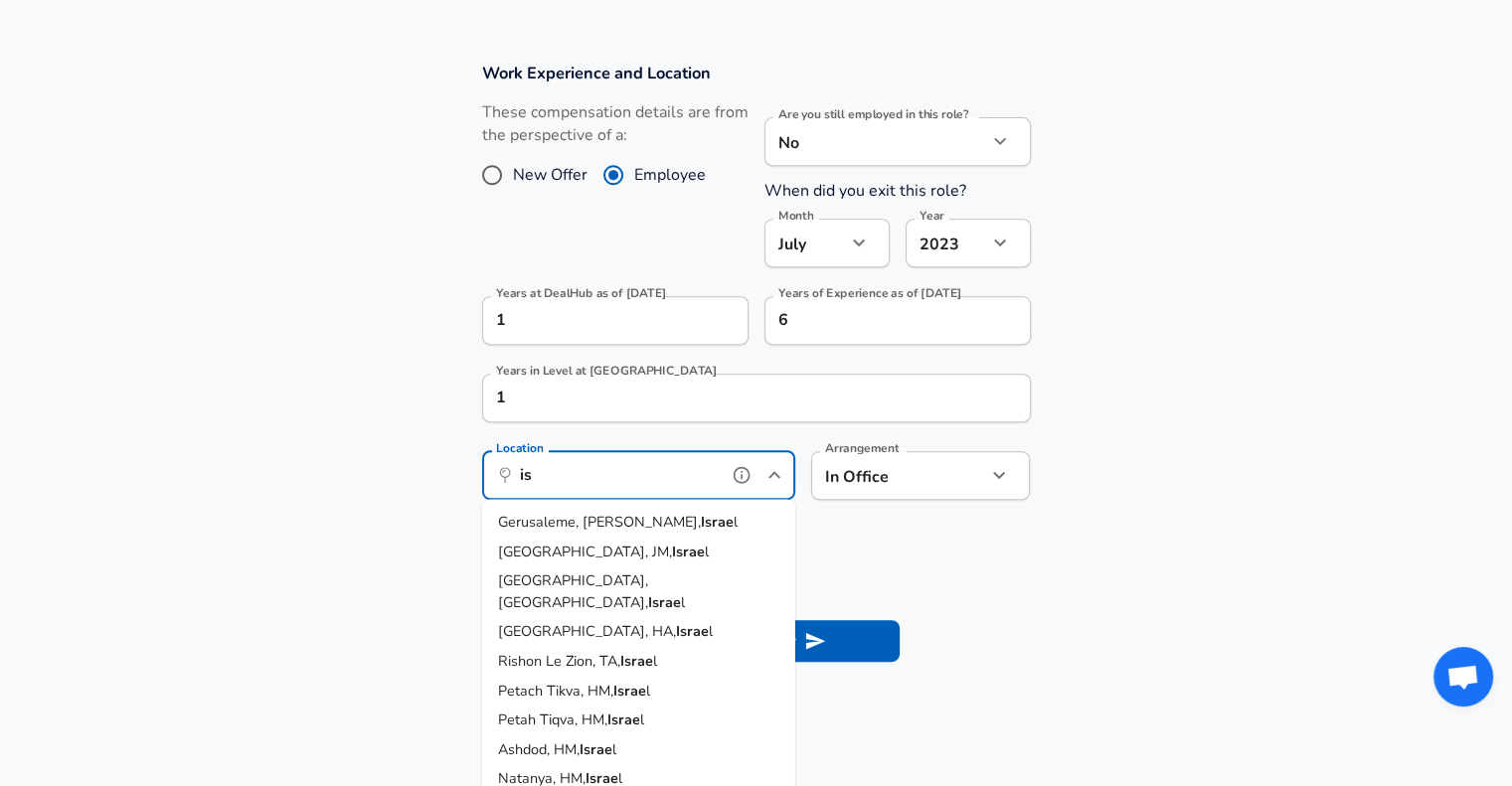 type on "i" 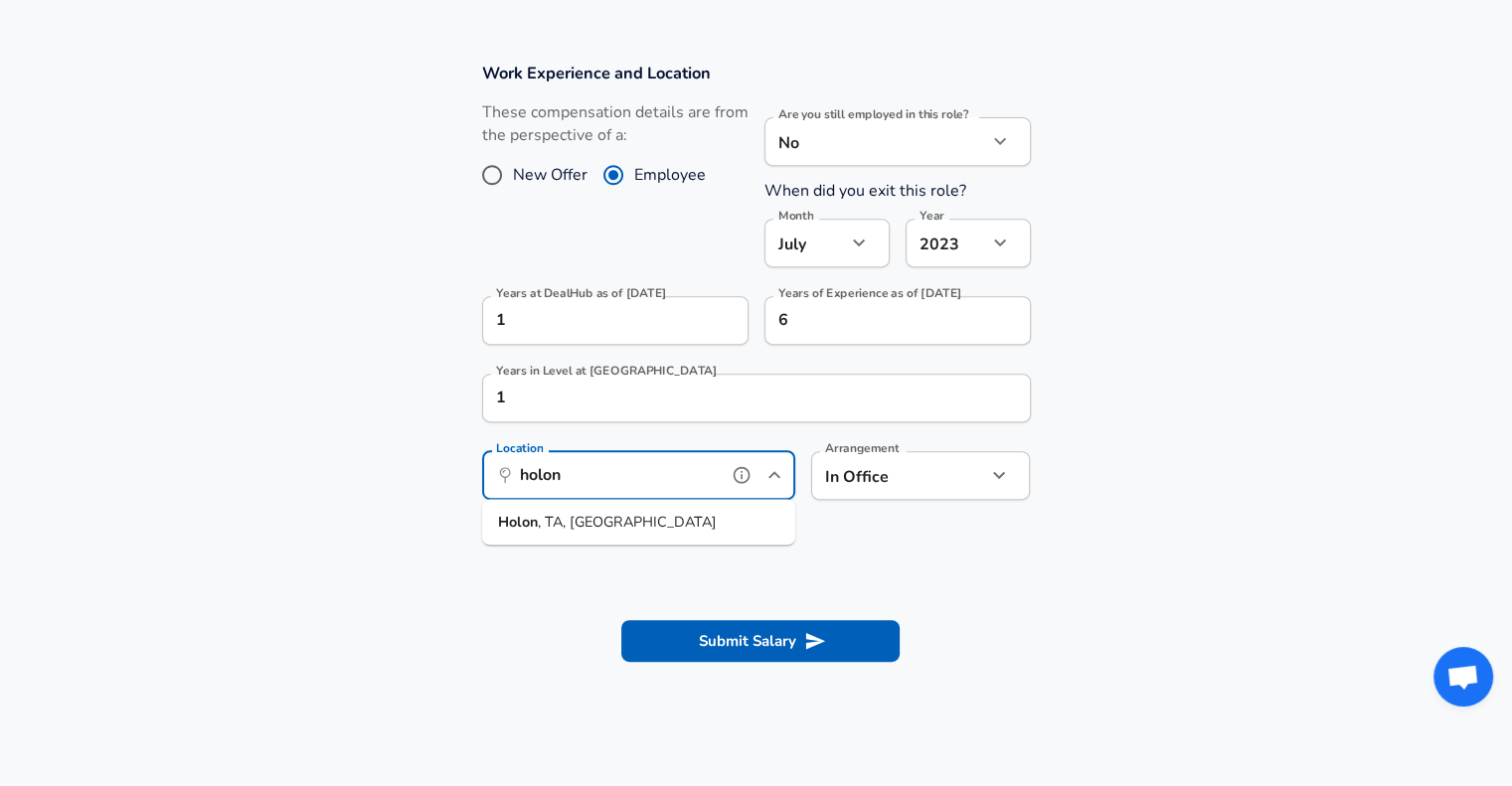 click on "Holon , TA, [GEOGRAPHIC_DATA]" at bounding box center (638, 522) 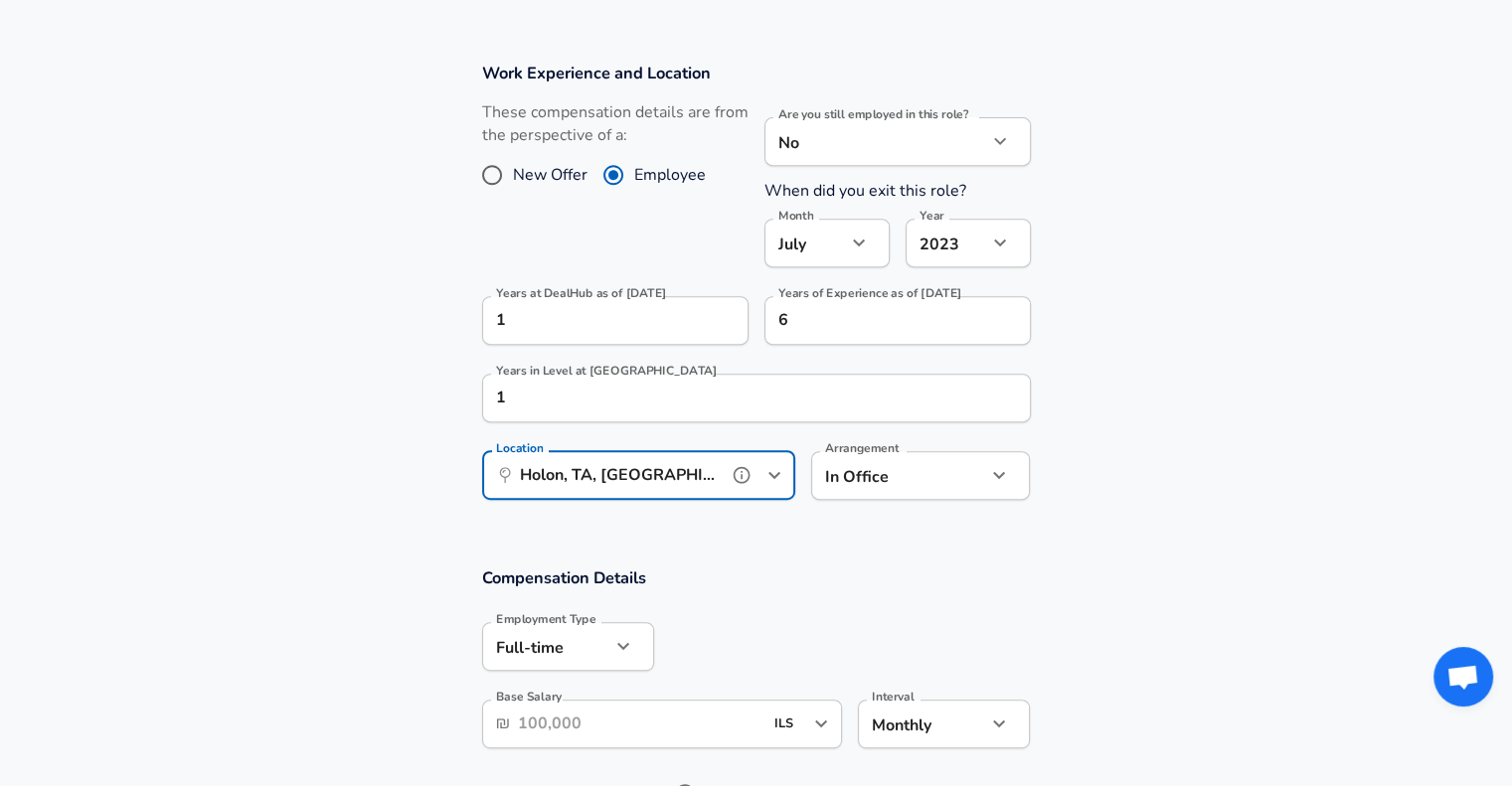 type on "Holon, TA, [GEOGRAPHIC_DATA]" 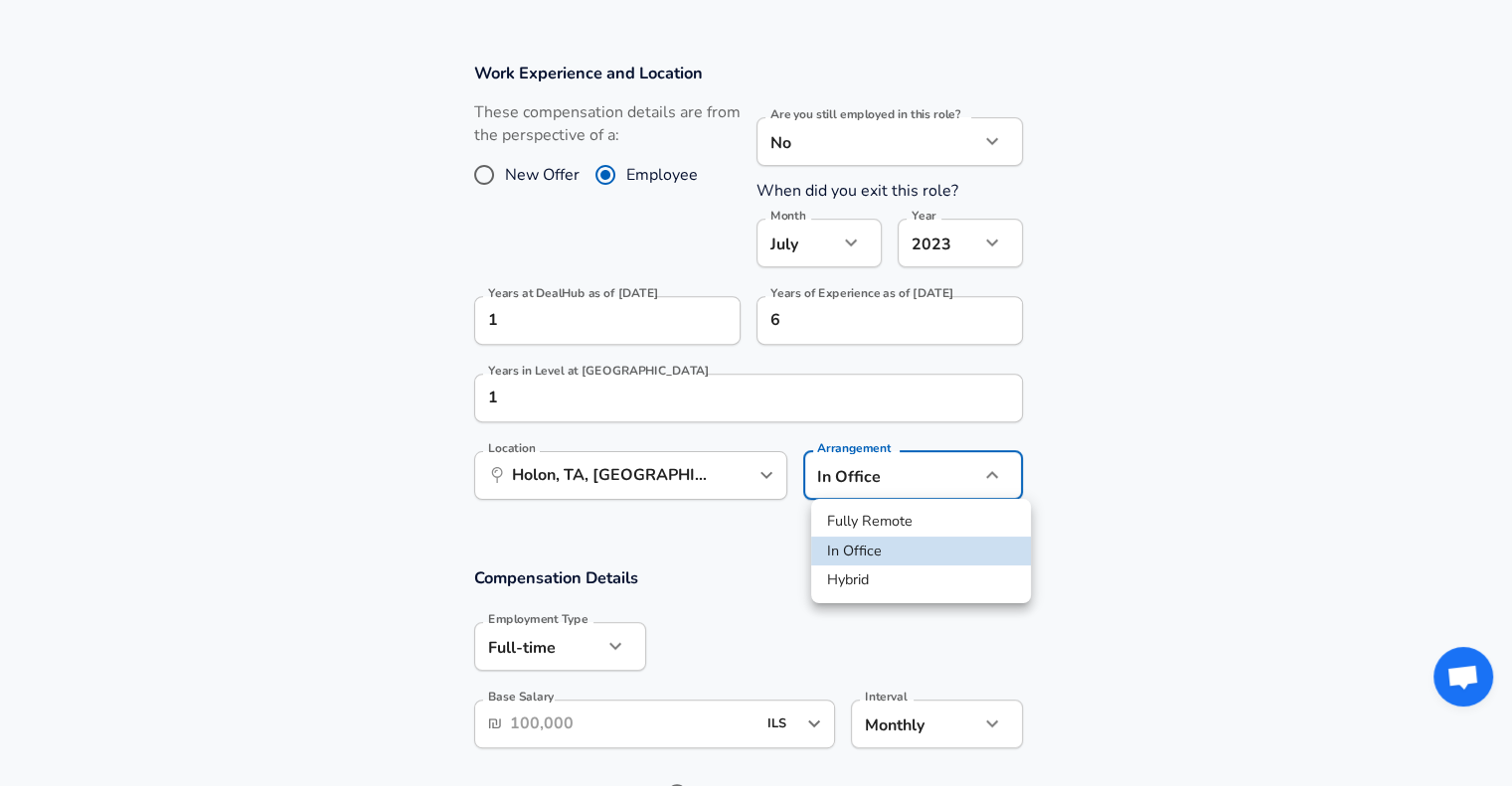 click on "Restart Add Your Salary Upload your offer letter   to verify your submission Enhance Privacy and Anonymity No Automatically hides specific fields until there are enough submissions to safely display the full details.   More Details Based on your submission and the data points that we have already collected, we will automatically hide and anonymize specific fields if there aren't enough data points to remain sufficiently anonymous. Company & Title Information   Enter the company you received your offer from Company DealHub Company   Select the title that closest resembles your official title. This should be similar to the title that was present on your offer letter. Title Customer Success Engineer Title   Select a job family that best fits your role. If you can't find one, select 'Other' to enter a custom job family Job Family Sales Job Family Specialization Specialization Level Level Work Experience and Location These compensation details are from the perspective of a: New Offer Employee No no Month [DATE] 1" at bounding box center (756, -402) 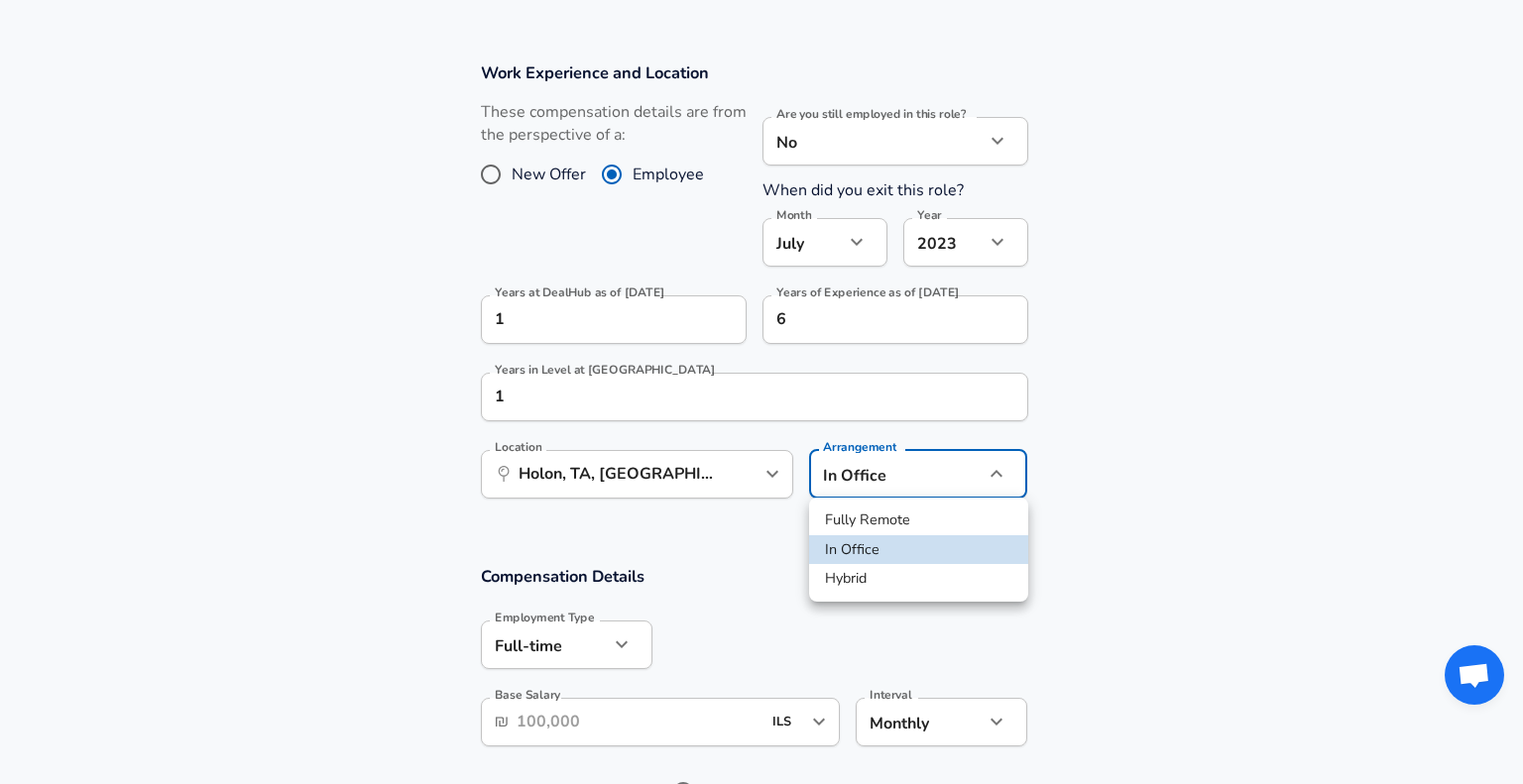click on "Hybrid" at bounding box center (918, 579) 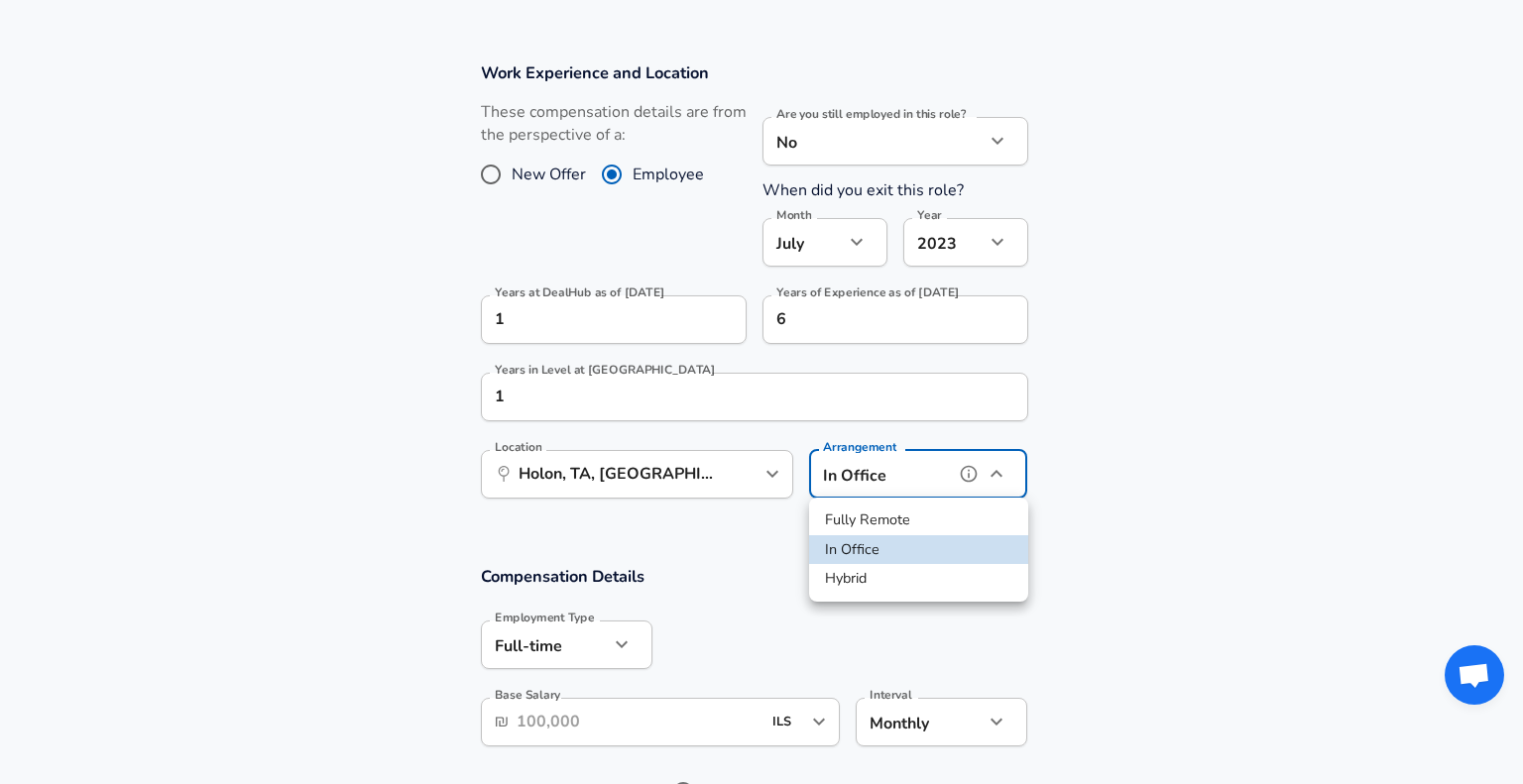 type on "hybrid" 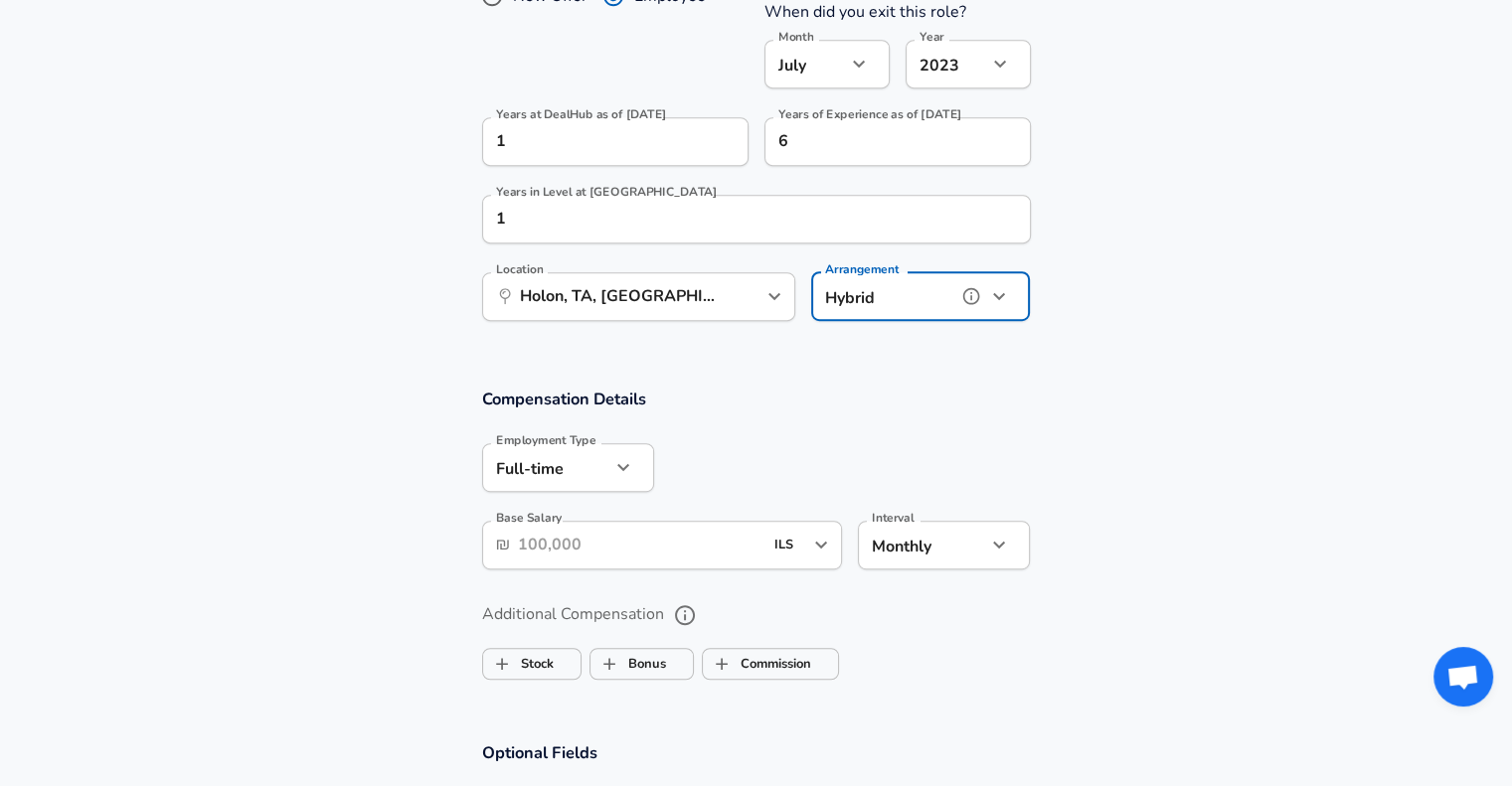 scroll, scrollTop: 994, scrollLeft: 0, axis: vertical 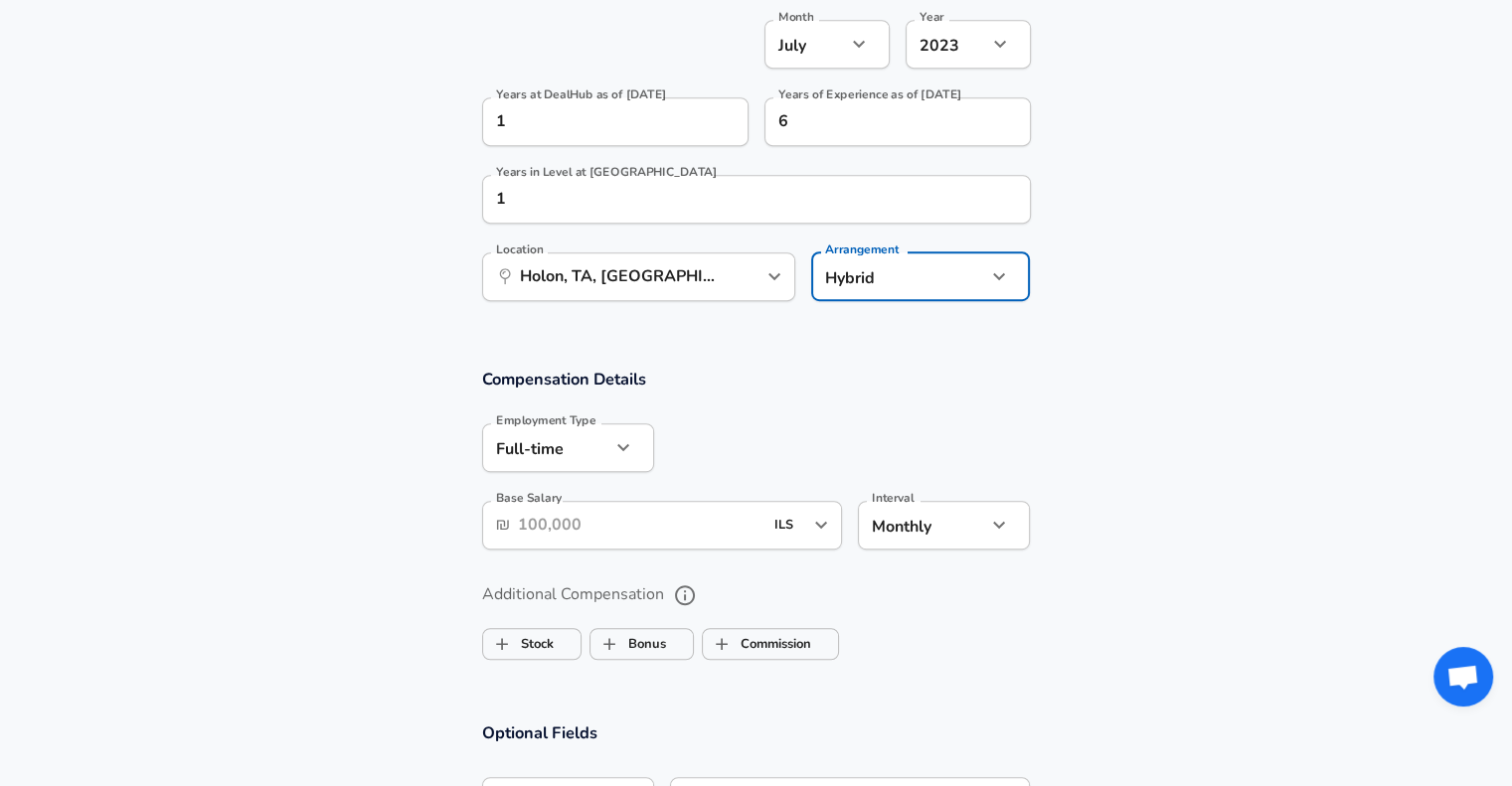 click on "Base Salary" at bounding box center [640, 525] 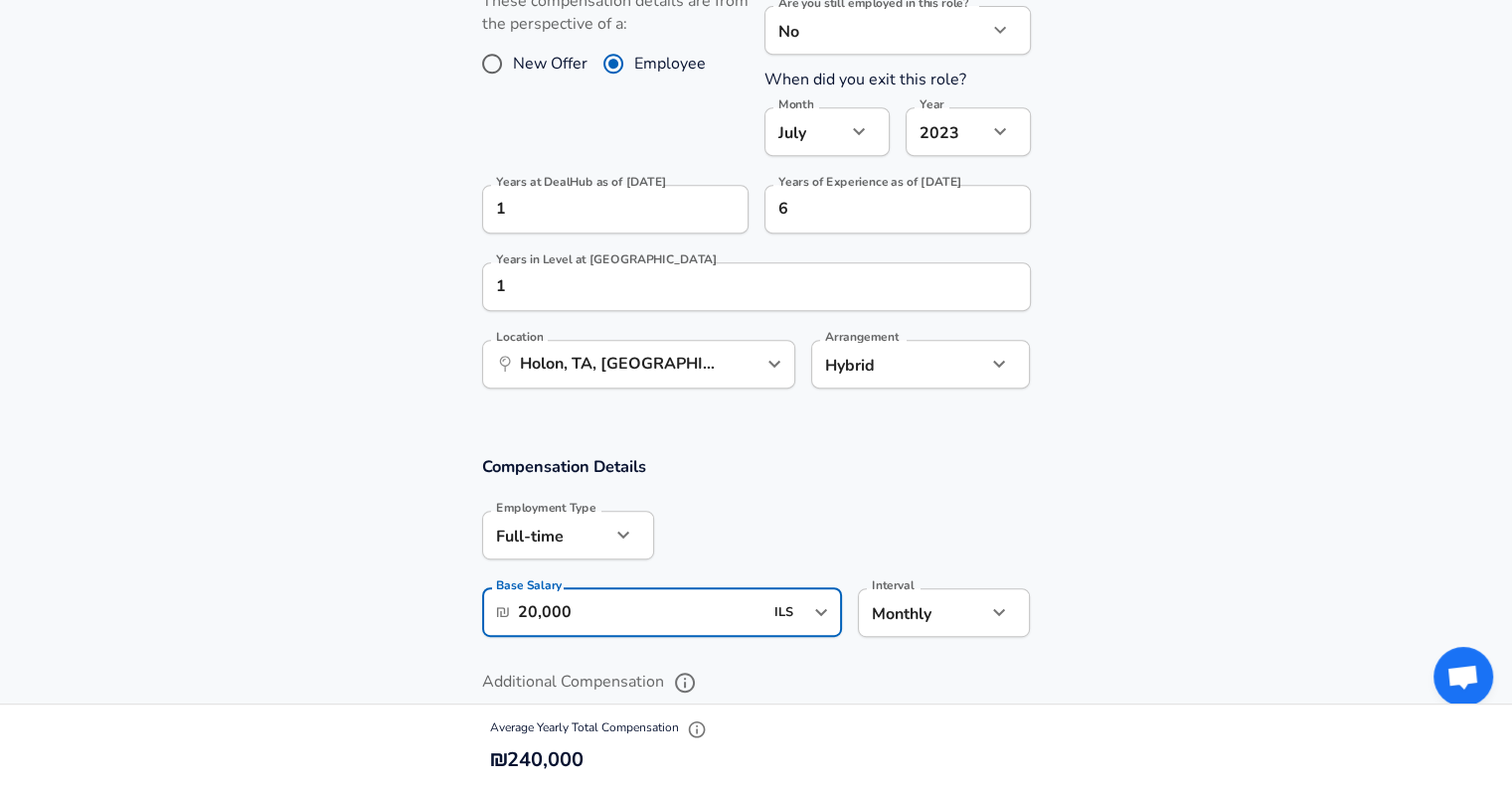 scroll, scrollTop: 795, scrollLeft: 0, axis: vertical 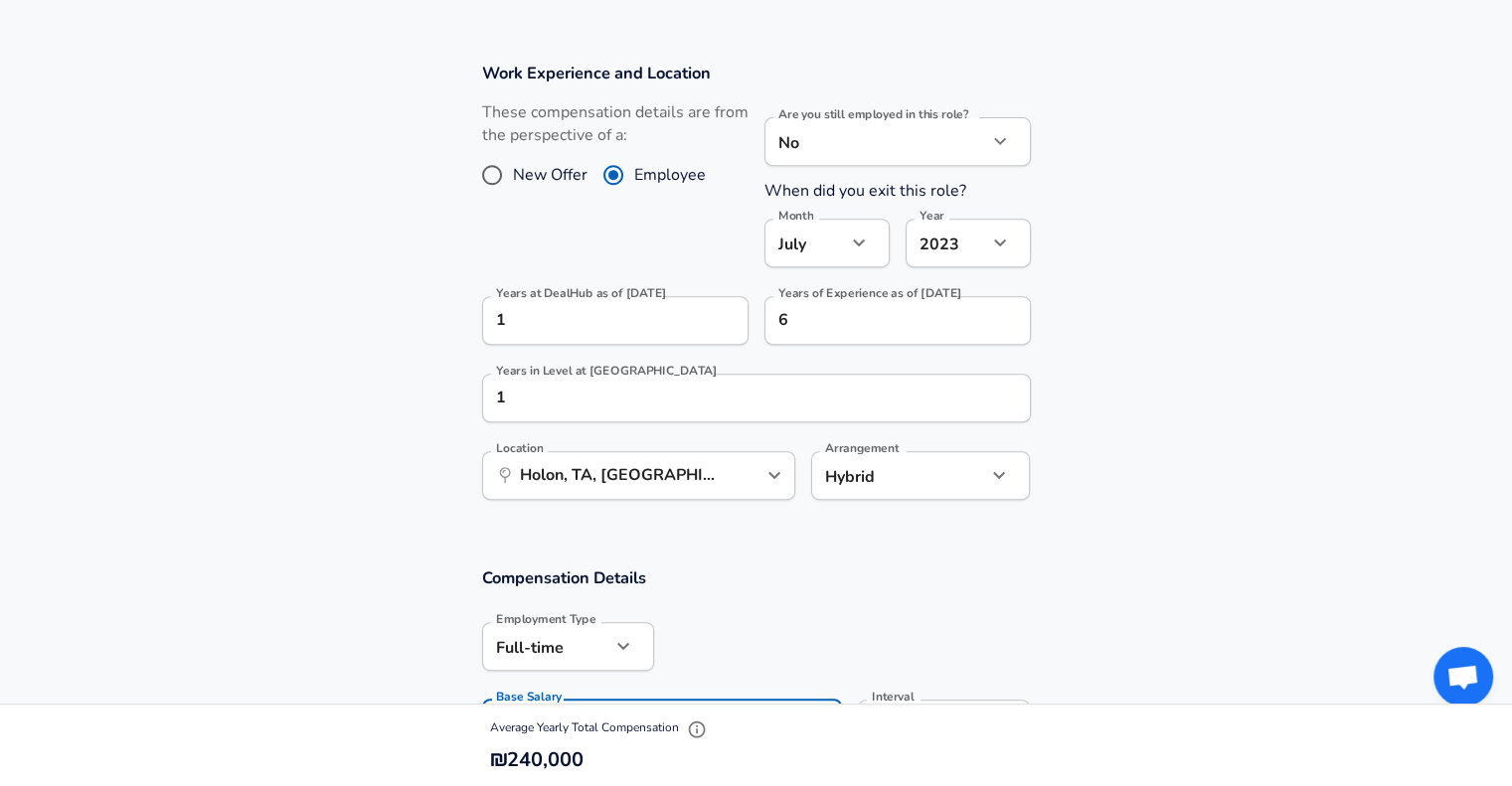 type on "20,000" 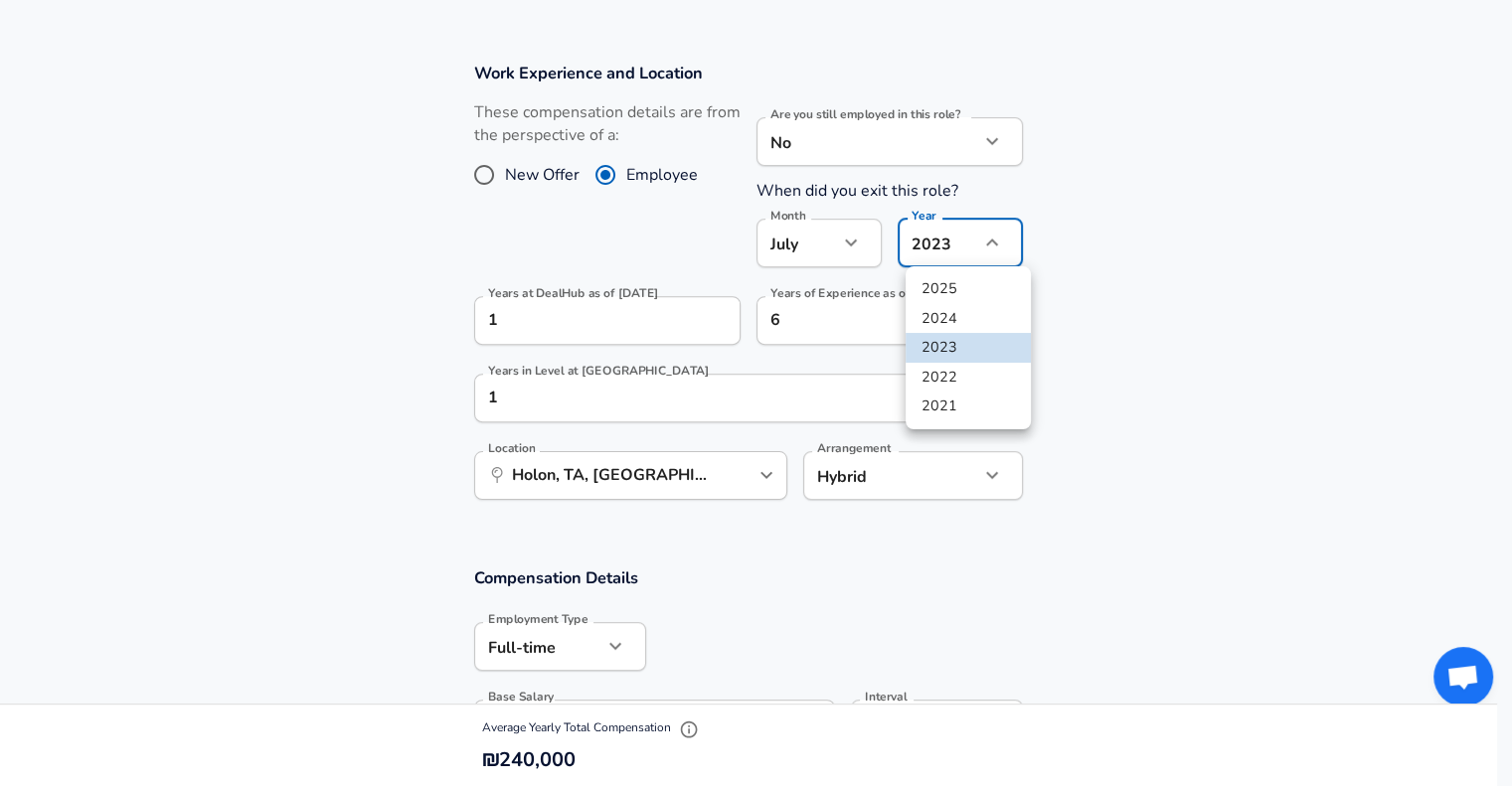 click on "Restart Add Your Salary Upload your offer letter   to verify your submission Enhance Privacy and Anonymity No Automatically hides specific fields until there are enough submissions to safely display the full details.   More Details Based on your submission and the data points that we have already collected, we will automatically hide and anonymize specific fields if there aren't enough data points to remain sufficiently anonymous. Company & Title Information   Enter the company you received your offer from Company DealHub Company   Select the title that closest resembles your official title. This should be similar to the title that was present on your offer letter. Title Customer Success Engineer Title   Select a job family that best fits your role. If you can't find one, select 'Other' to enter a custom job family Job Family Sales Job Family Specialization Specialization Level Level Work Experience and Location These compensation details are from the perspective of a: New Offer Employee No no Month [DATE] 1" at bounding box center (756, -402) 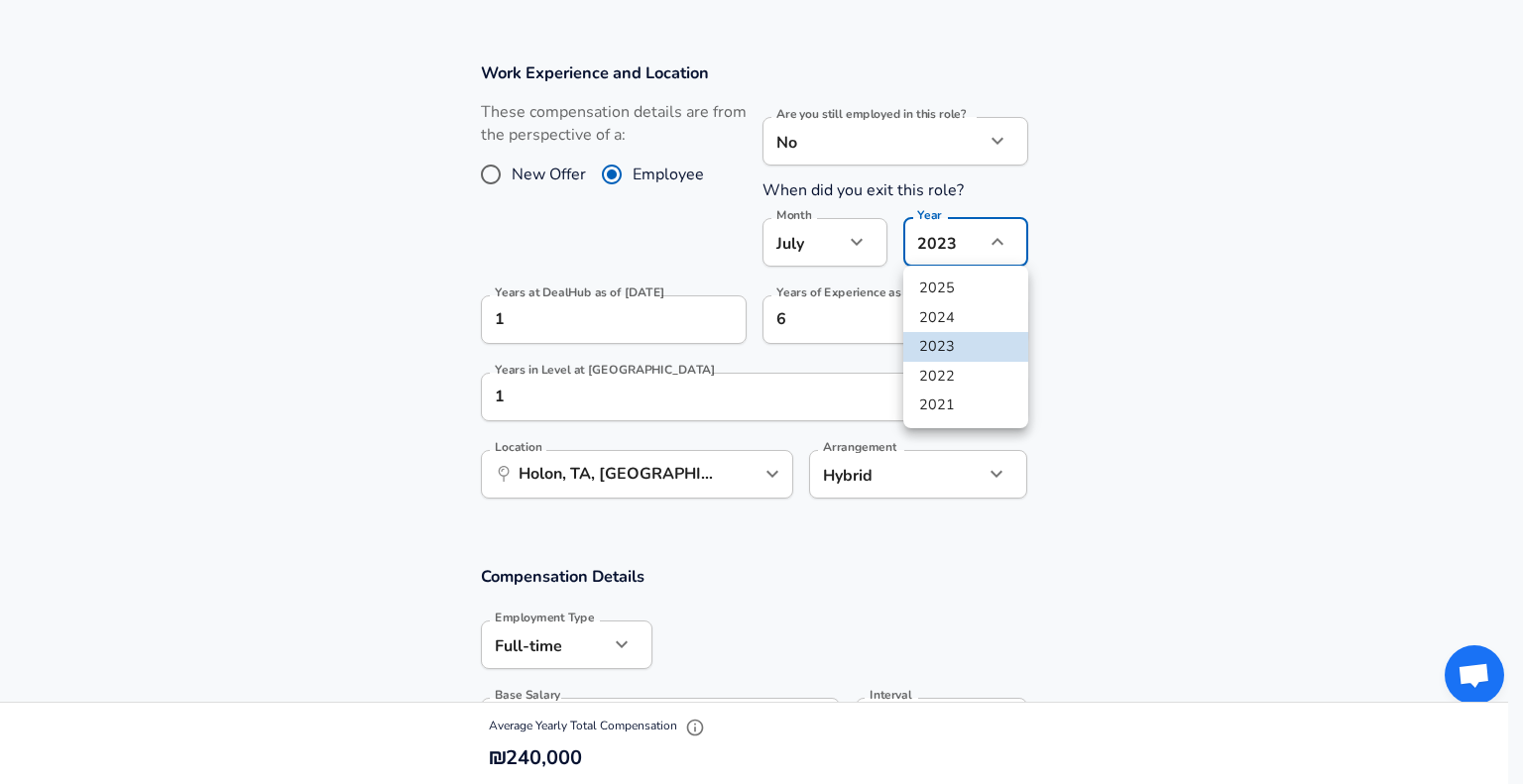 click on "2022" at bounding box center [966, 377] 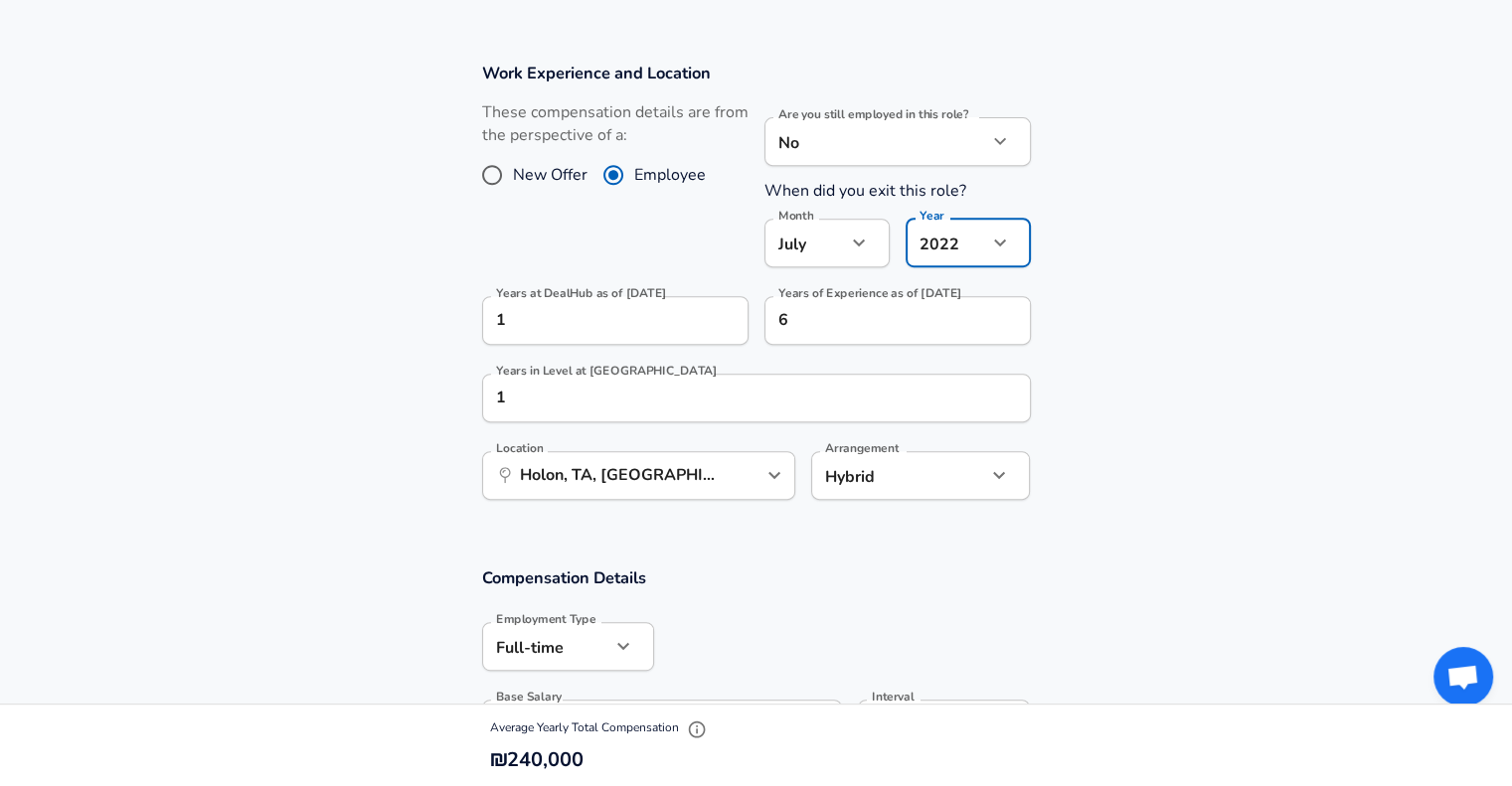 click on "Work Experience and Location These compensation details are from the perspective of a: New Offer Employee Are you still employed in this role? No no Are you still employed in this role? When did you exit this role? Month [DATE] Month Year [DATE] 2022 Year Years at DealHub as of [DATE] 1 Years at DealHub as of [DATE] Years of Experience as of [DATE] 6 Years of Experience as of [DATE] Years in Level at DealHub 1 Years in Level at DealHub Location ​ [GEOGRAPHIC_DATA], TA, [GEOGRAPHIC_DATA] Location Arrangement Hybrid hybrid Arrangement" at bounding box center (756, 291) 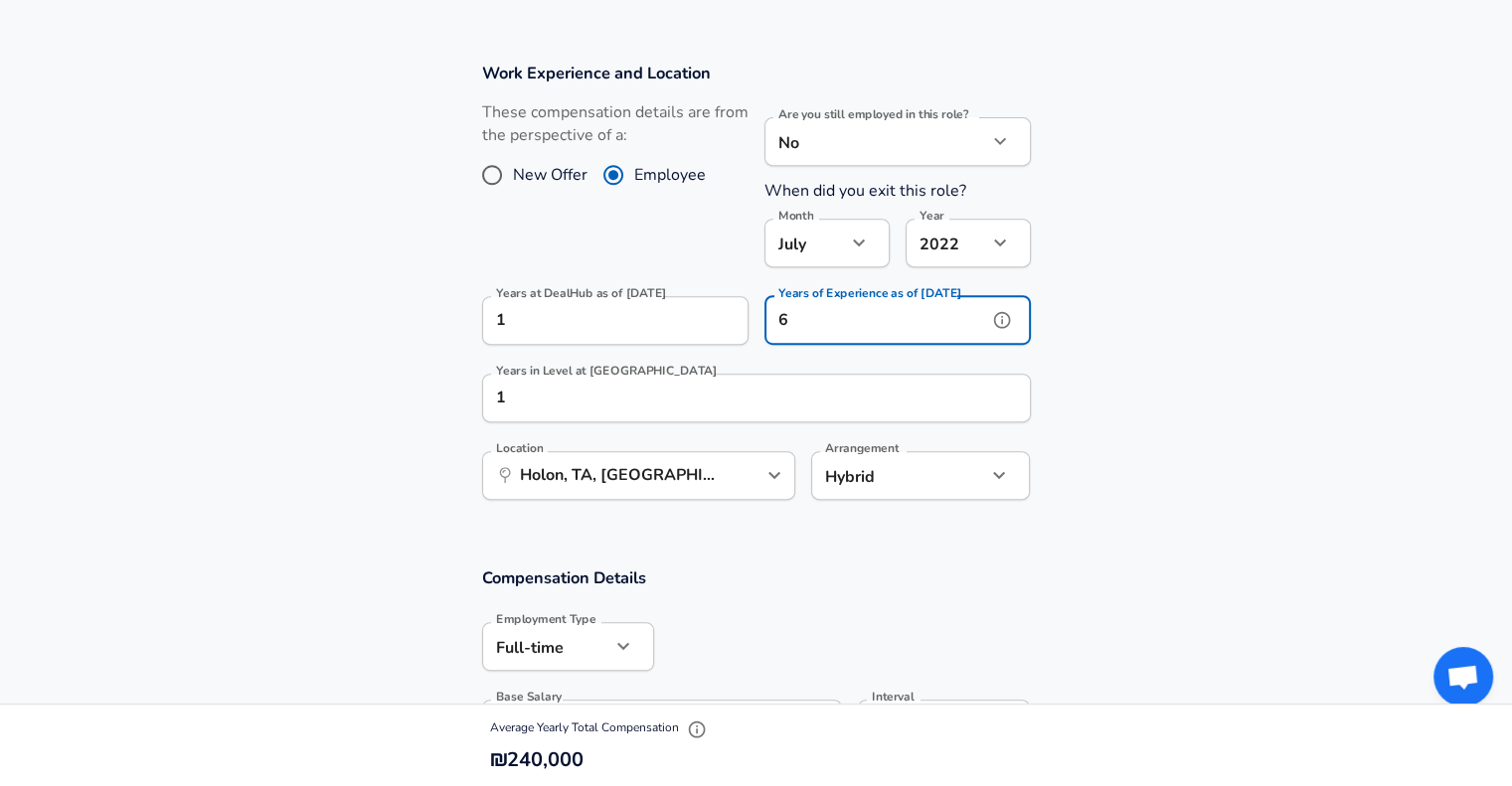 drag, startPoint x: 836, startPoint y: 320, endPoint x: 729, endPoint y: 329, distance: 107.37784 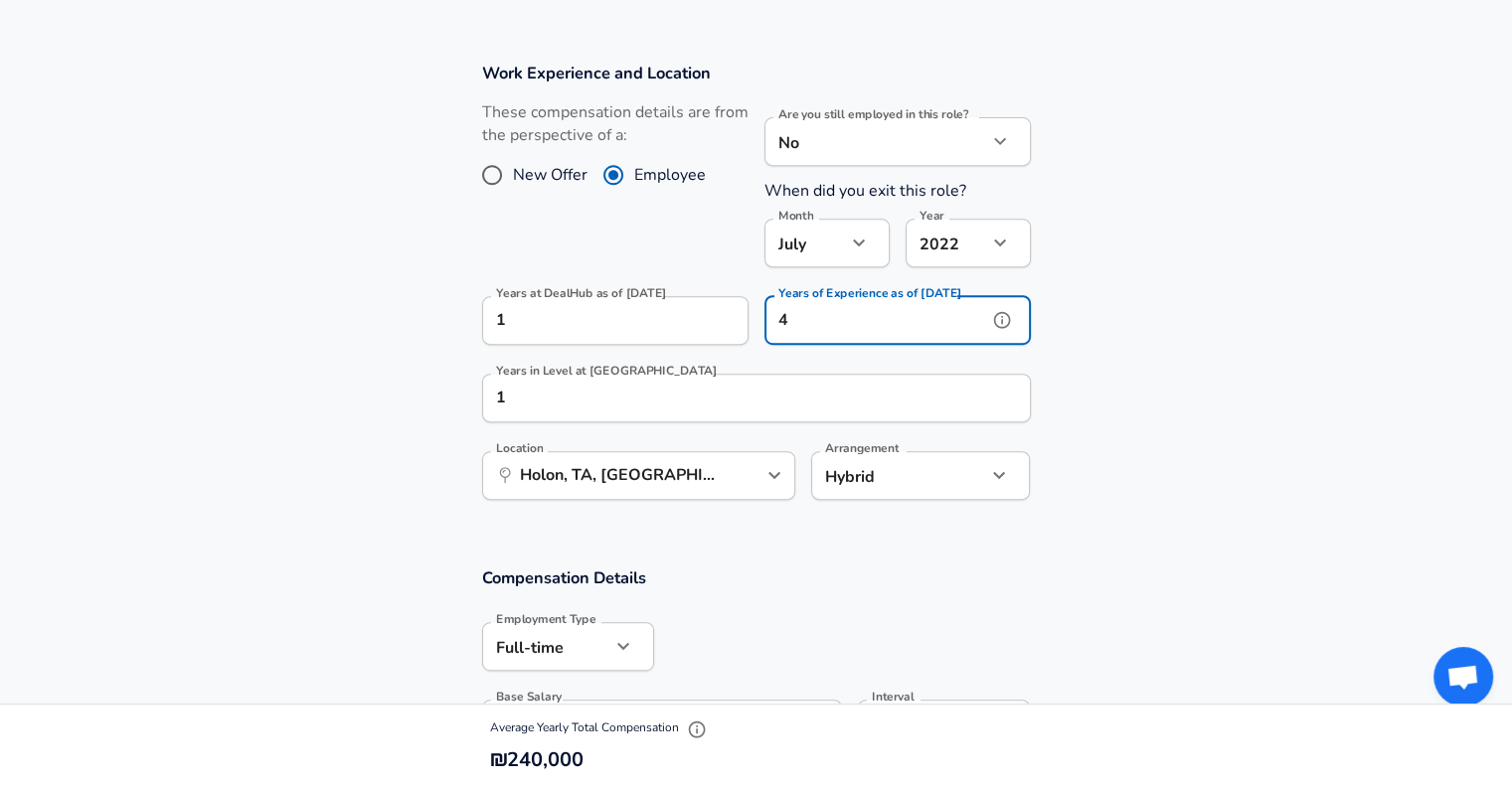 type on "4" 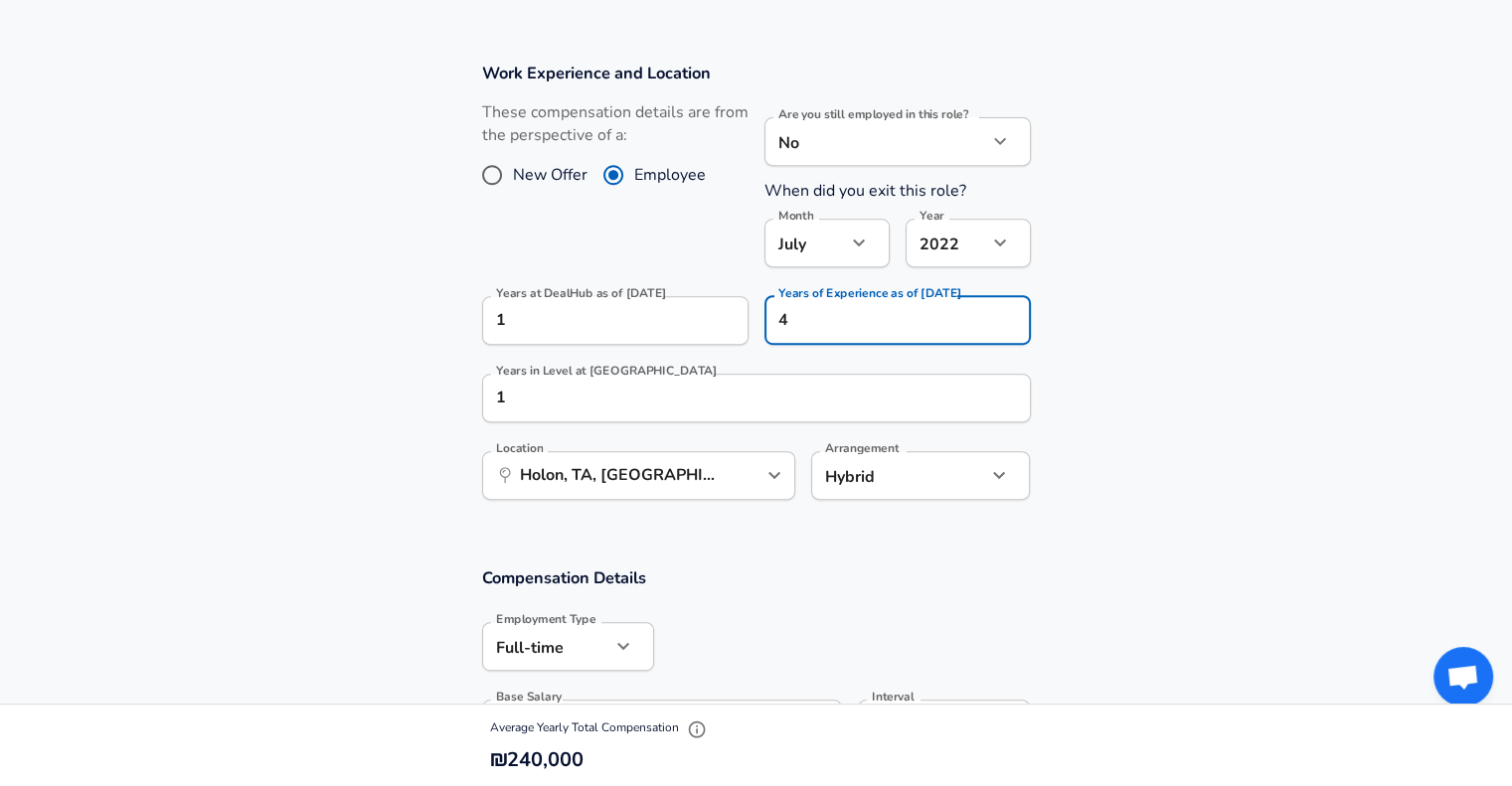 click on "Work Experience and Location These compensation details are from the perspective of a: New Offer Employee Are you still employed in this role? No no Are you still employed in this role? When did you exit this role? Month [DATE] Month Year [DATE] 2022 Year Years at DealHub as of [DATE] 1 Years at DealHub as of [DATE] Years of Experience as of [DATE] 4 Years of Experience as of [DATE] Years in Level at DealHub 1 Years in Level at DealHub Location ​ [GEOGRAPHIC_DATA], TA, [GEOGRAPHIC_DATA] Location Arrangement Hybrid hybrid Arrangement" at bounding box center (756, 291) 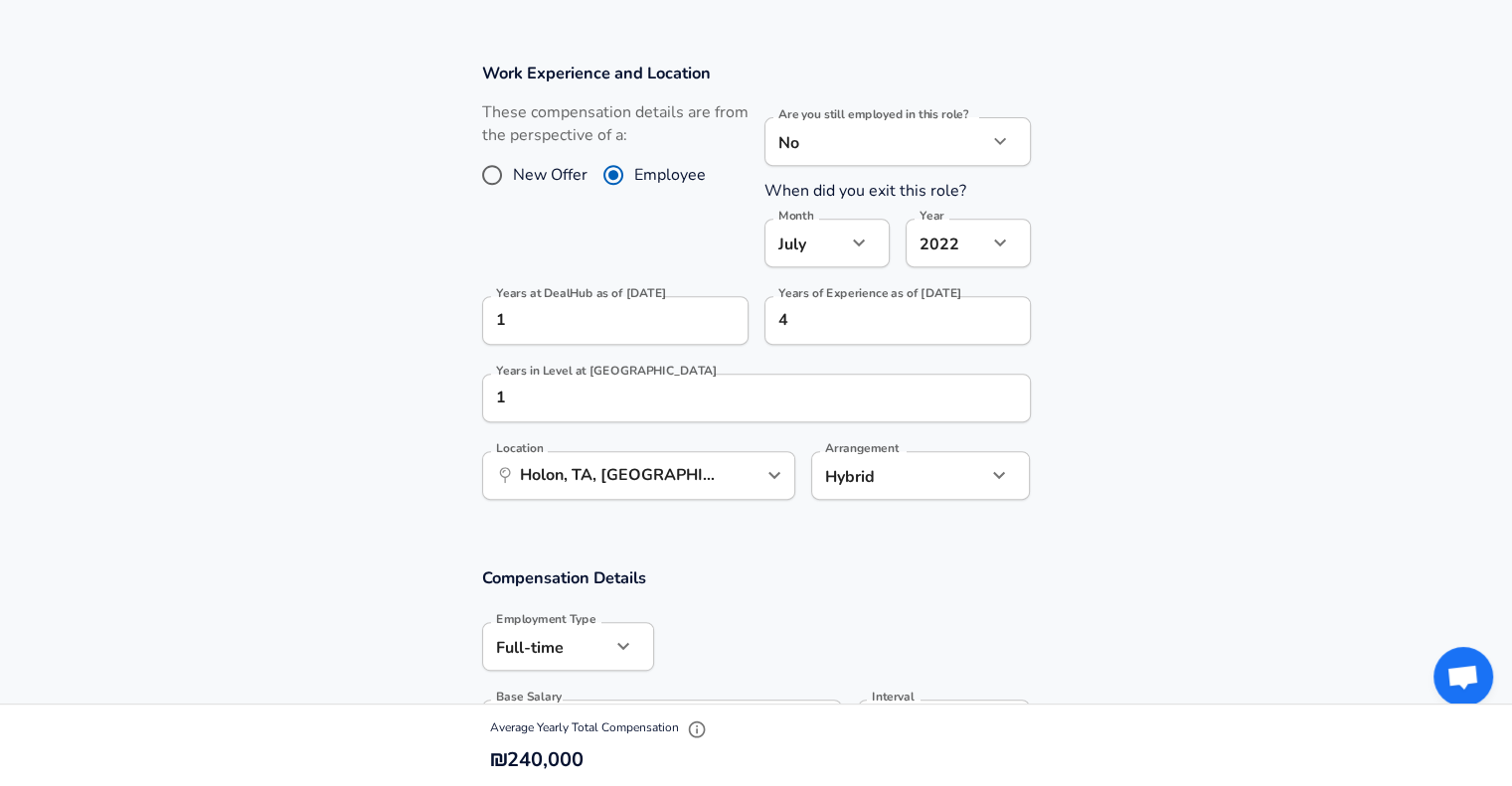 scroll, scrollTop: 0, scrollLeft: 0, axis: both 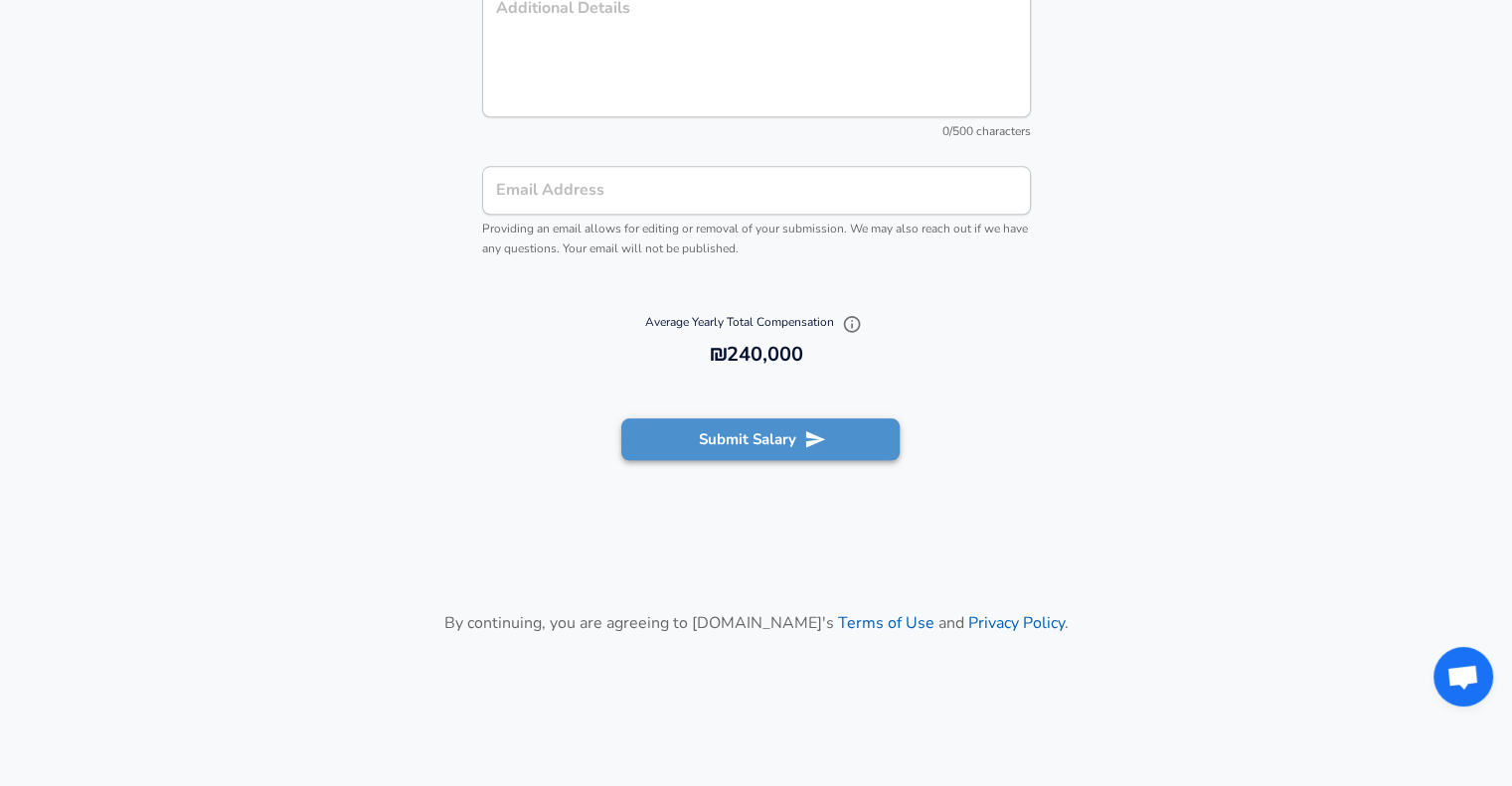 click on "Submit Salary" at bounding box center (760, 439) 